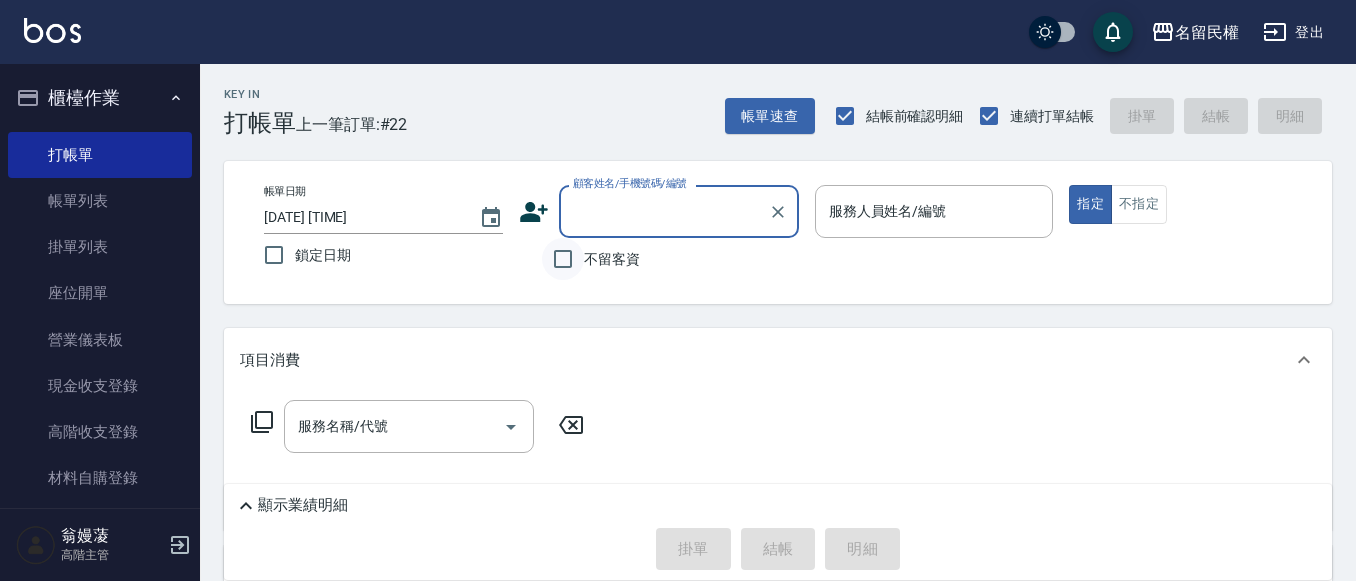scroll, scrollTop: 0, scrollLeft: 0, axis: both 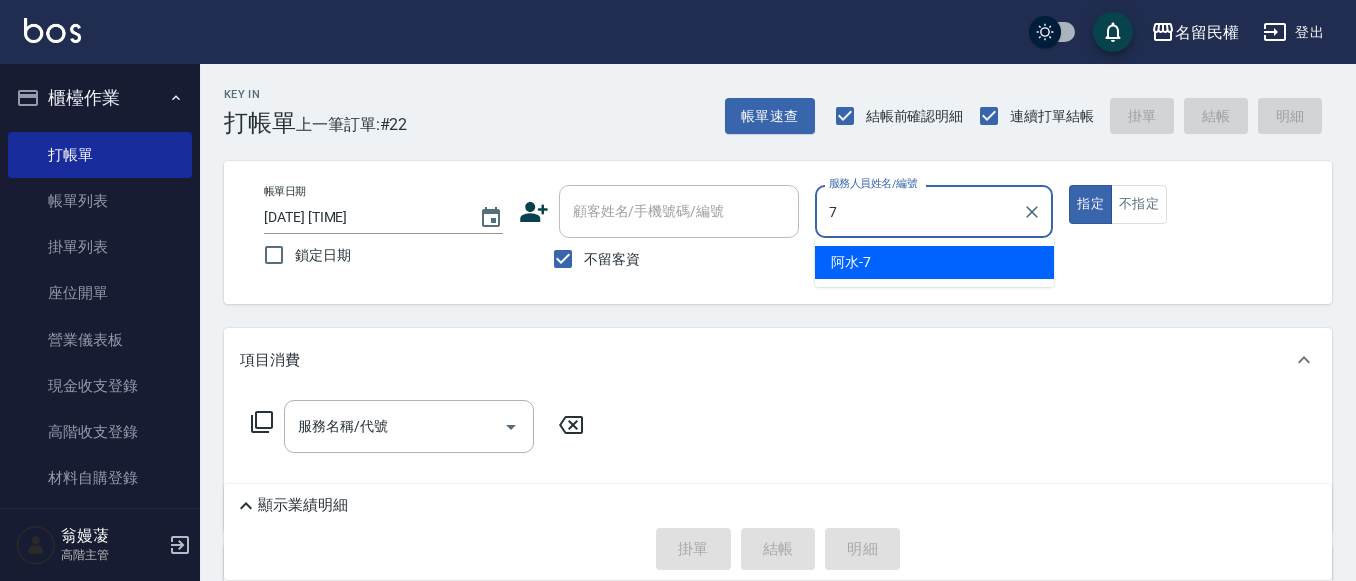 type on "阿水-7" 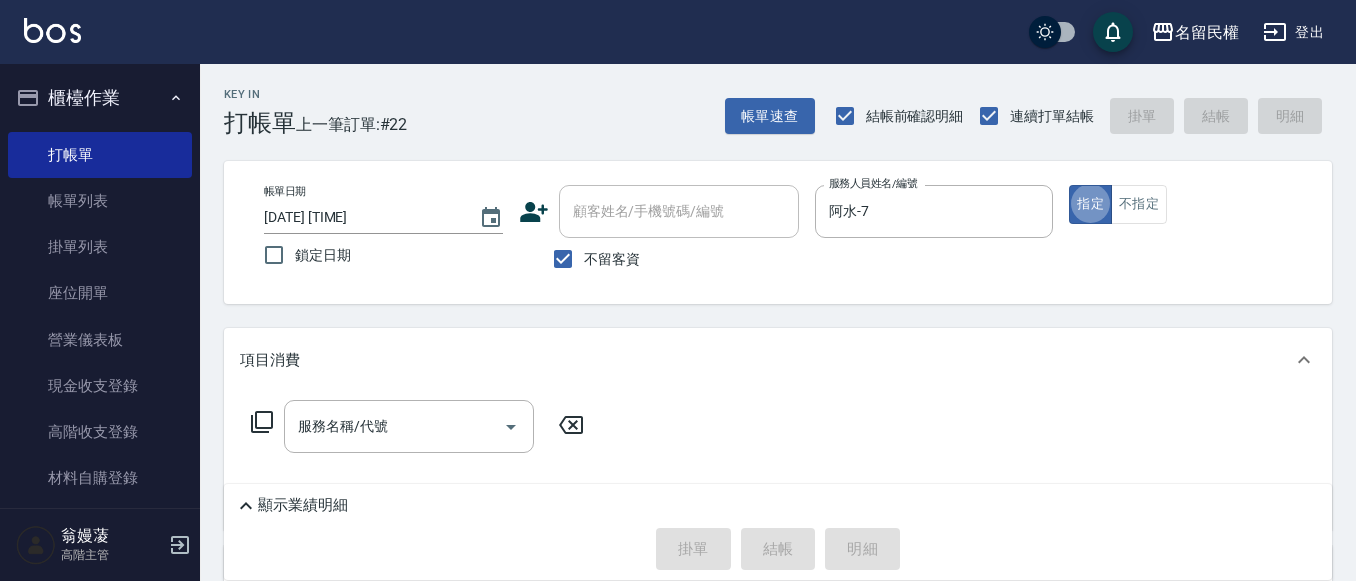 type on "true" 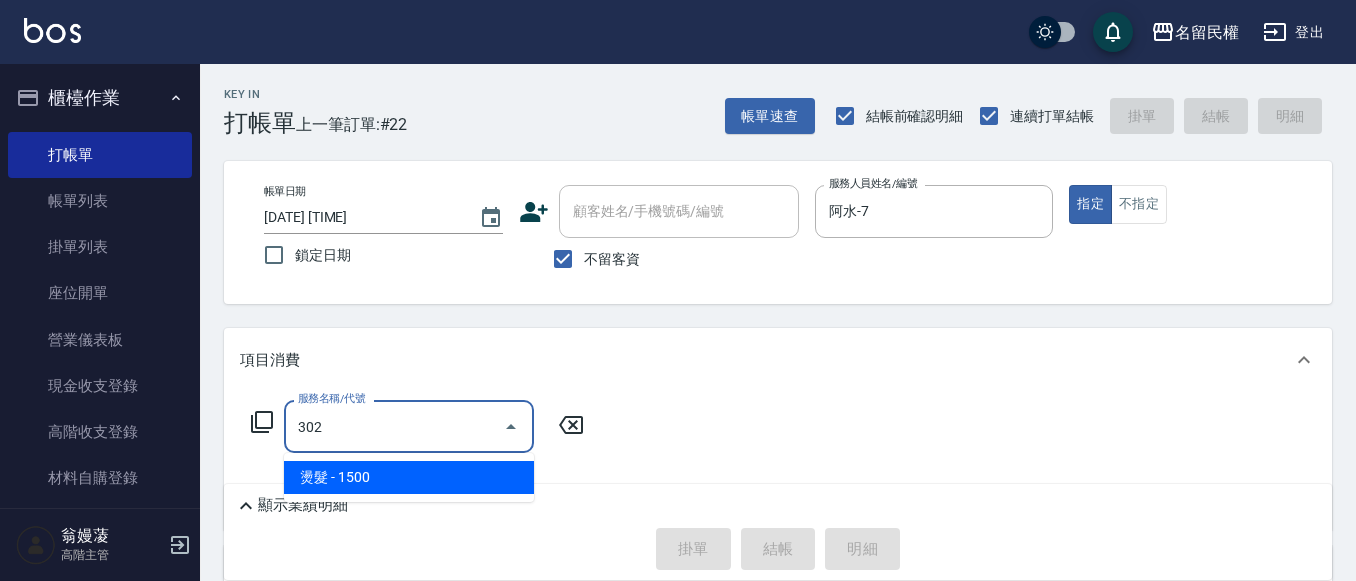 type on "燙髮(302)" 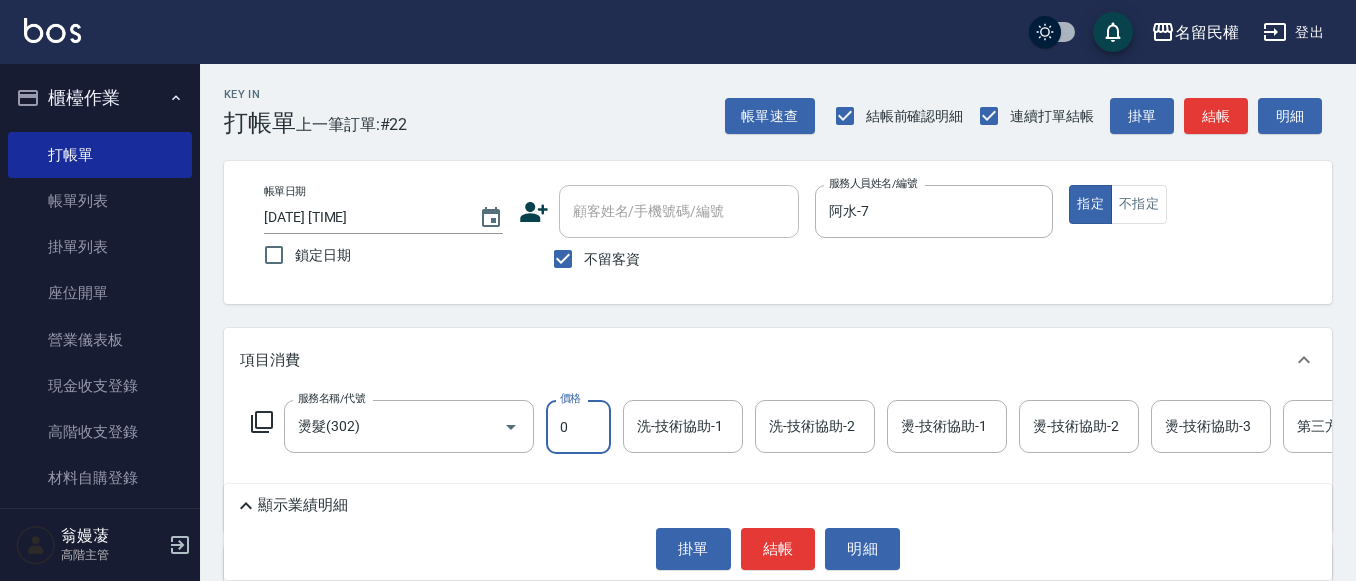 click on "0" at bounding box center (578, 427) 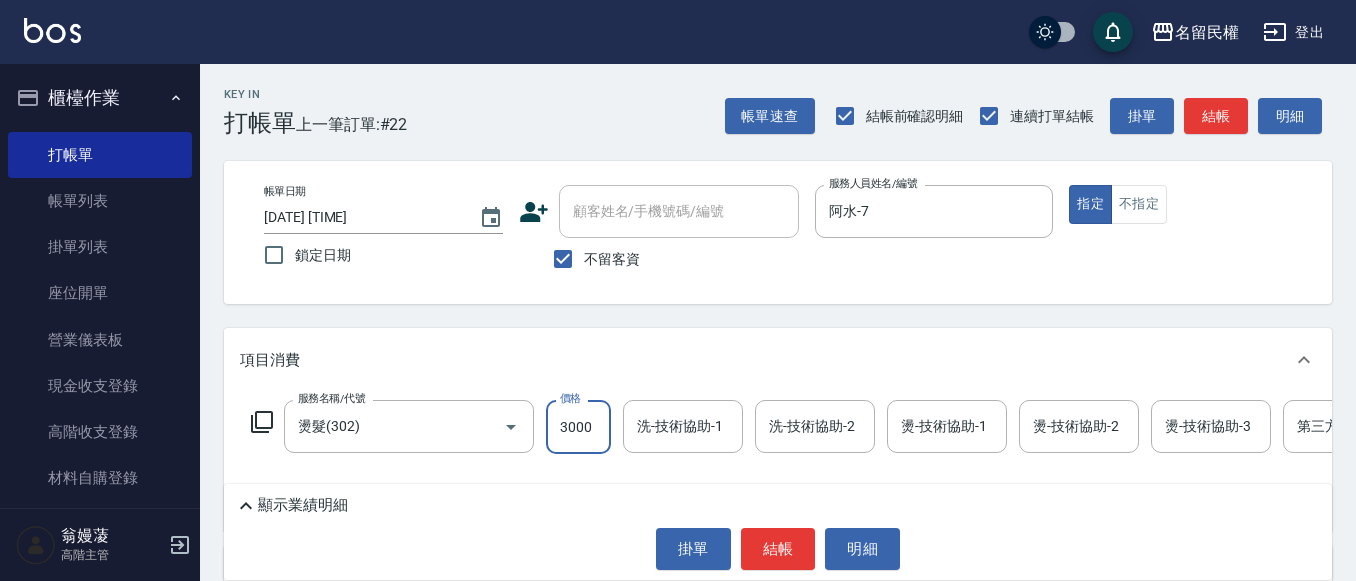 type on "3000" 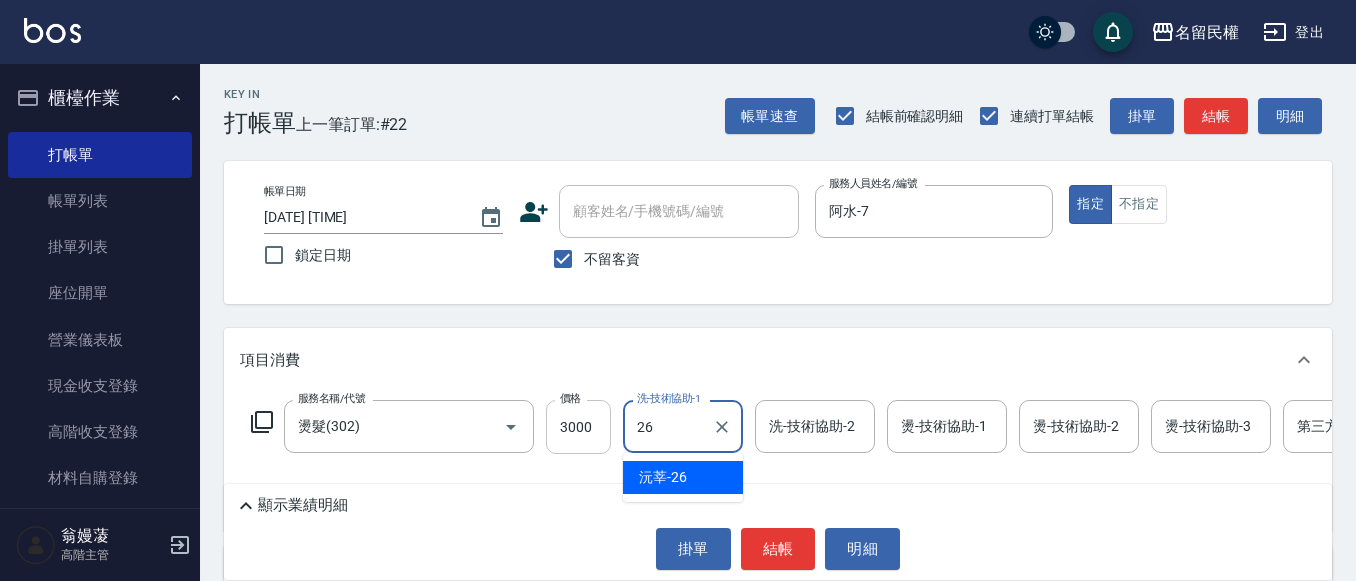 type on "沅莘-26" 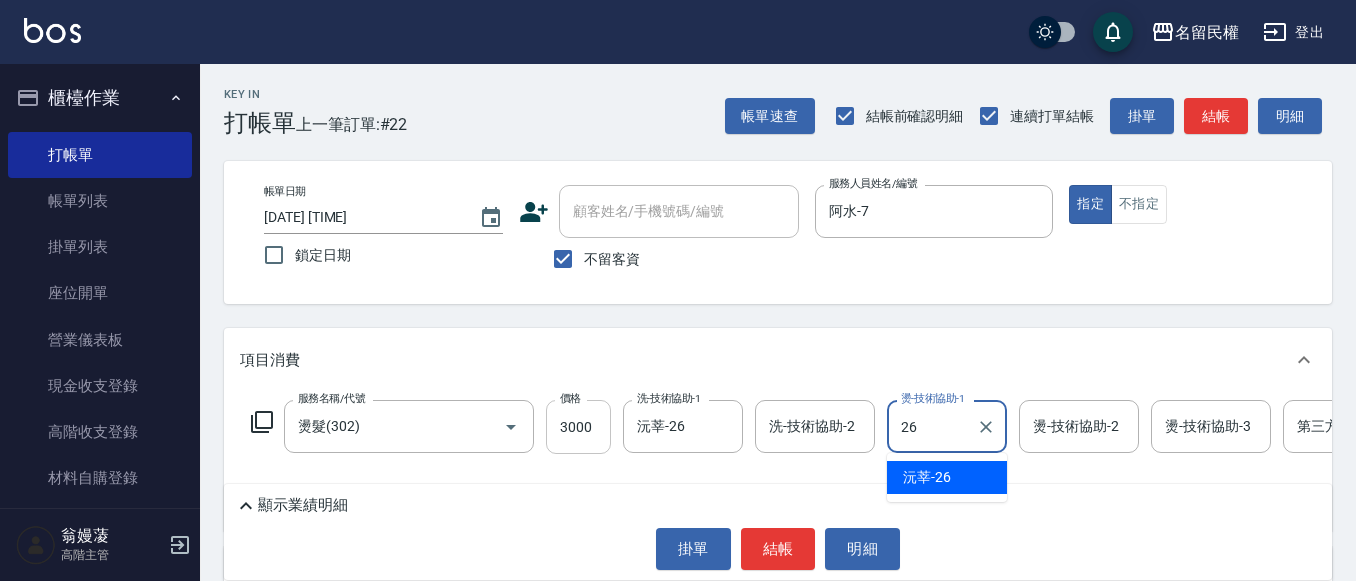 type on "沅莘-26" 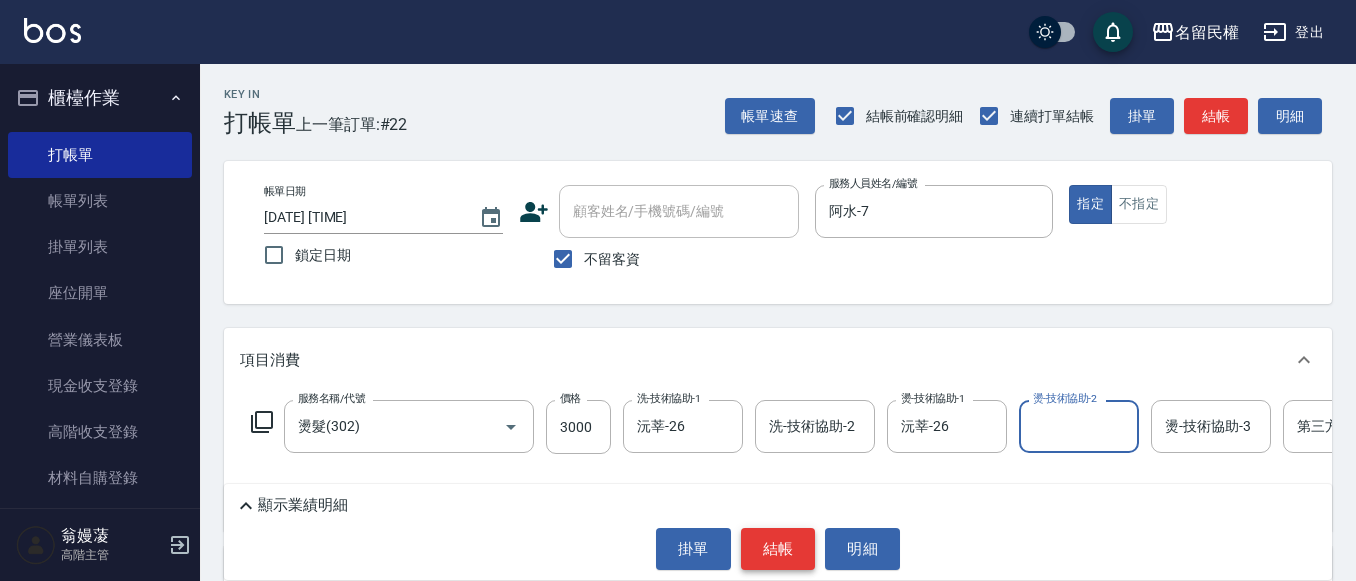 click on "結帳" at bounding box center (778, 549) 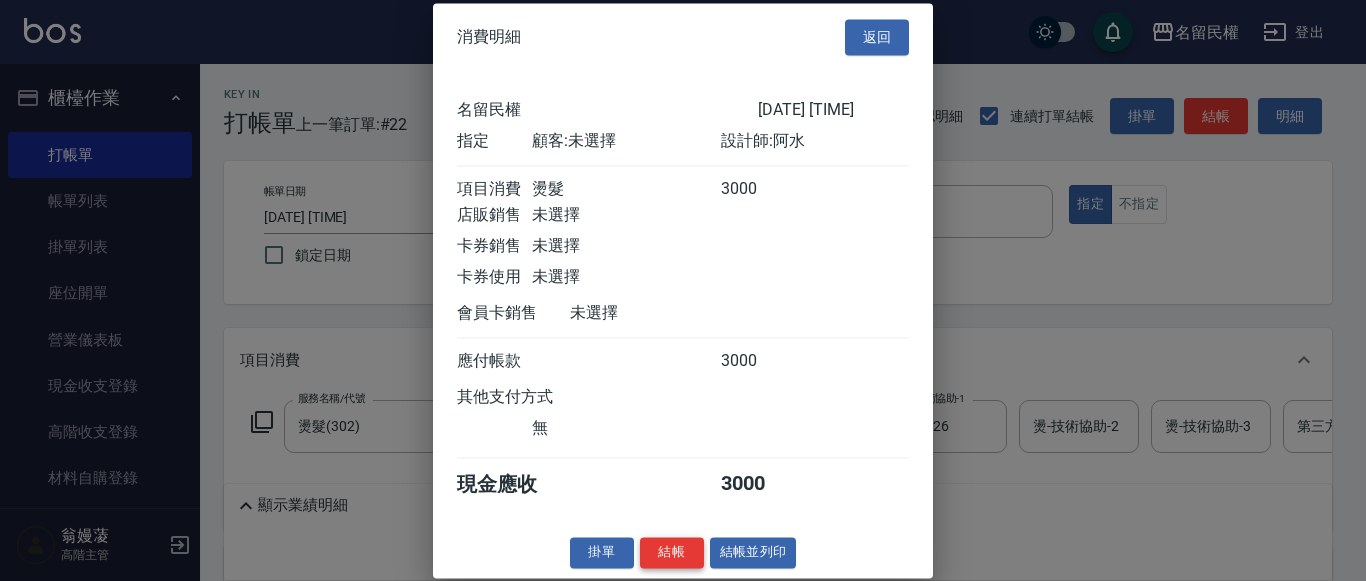 click on "結帳" at bounding box center [672, 552] 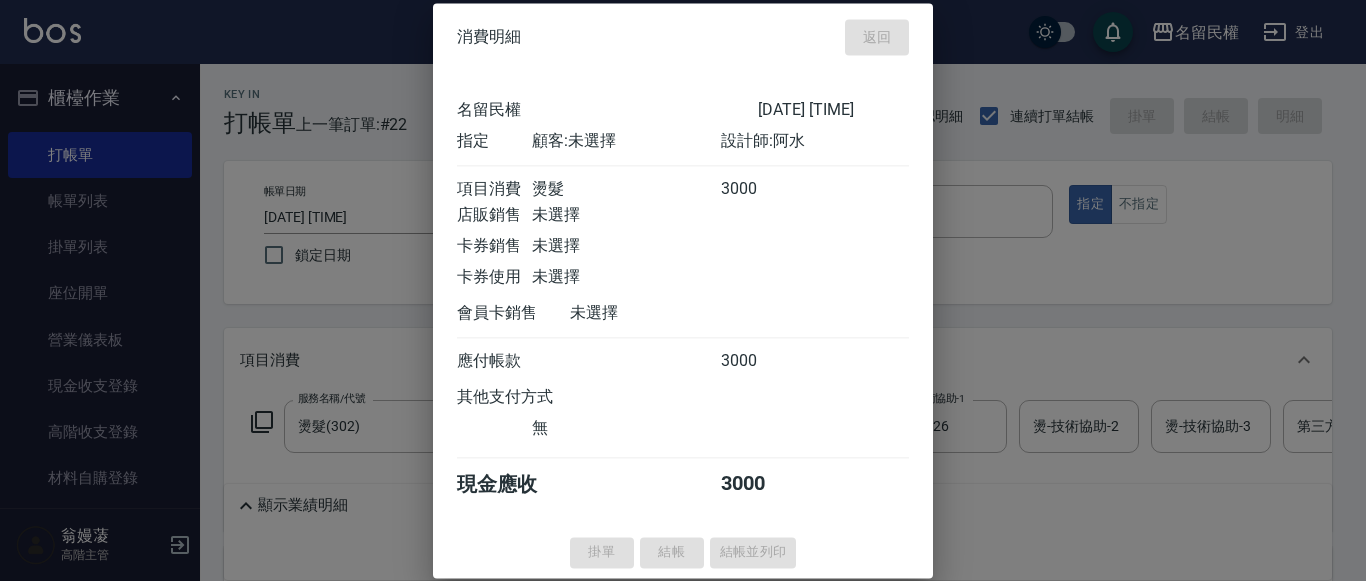 type on "[DATE] [TIME]" 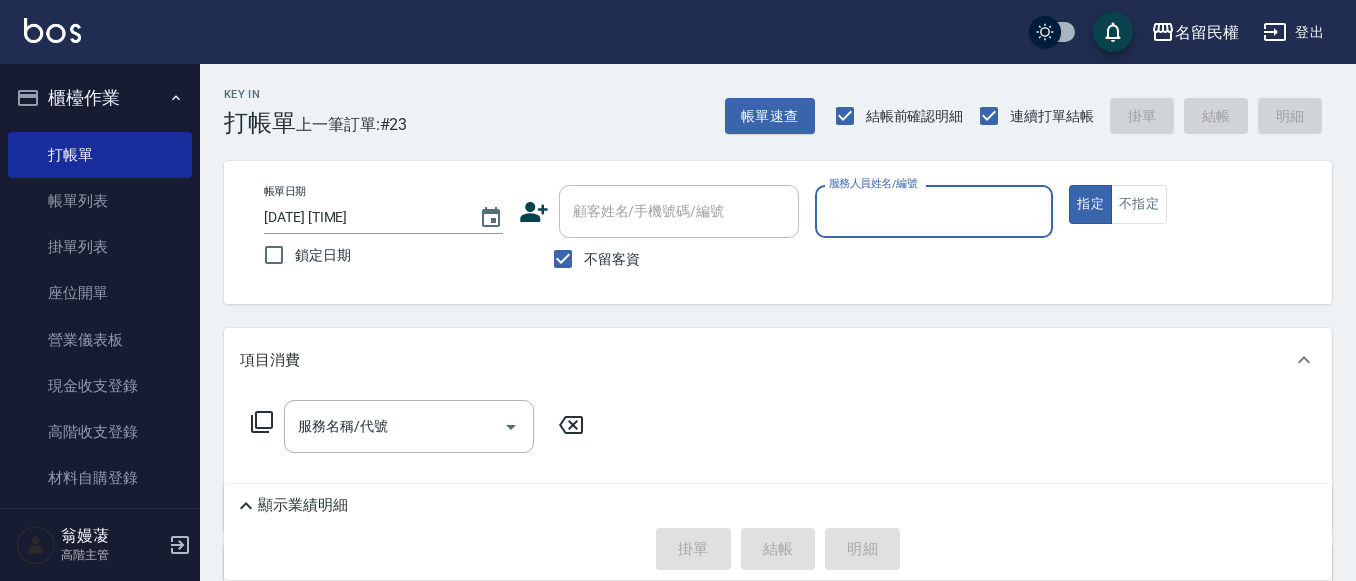 click on "服務人員姓名/編號" at bounding box center (934, 211) 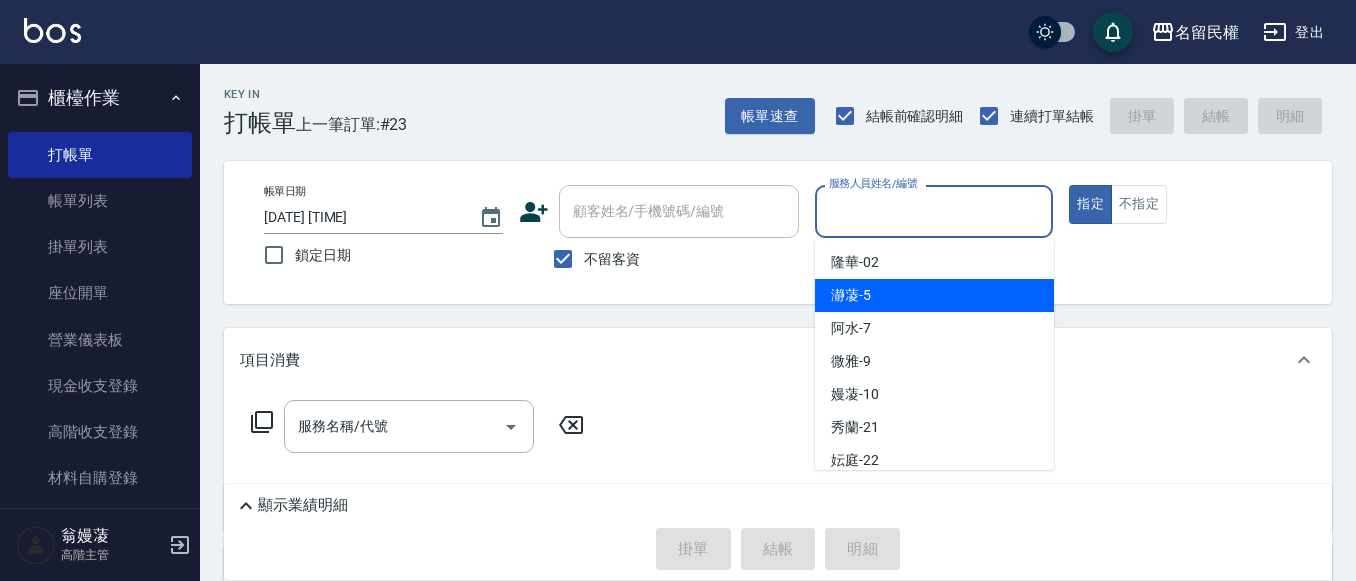 click on "瀞蓤 -5" at bounding box center (934, 295) 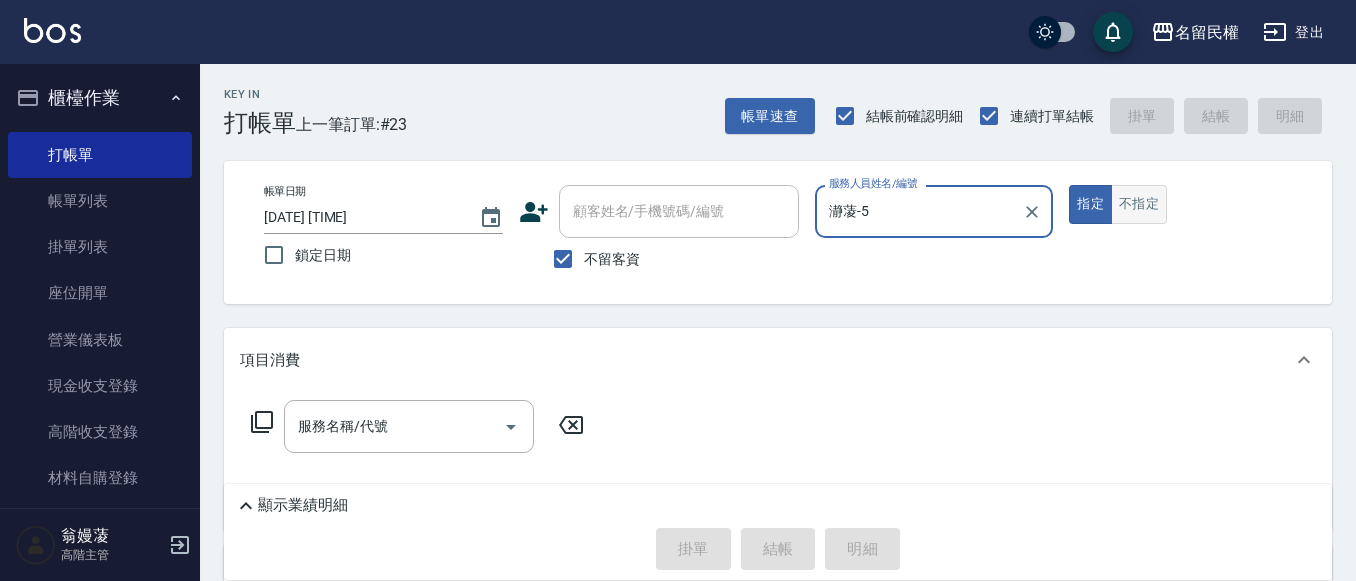 click on "不指定" at bounding box center [1139, 204] 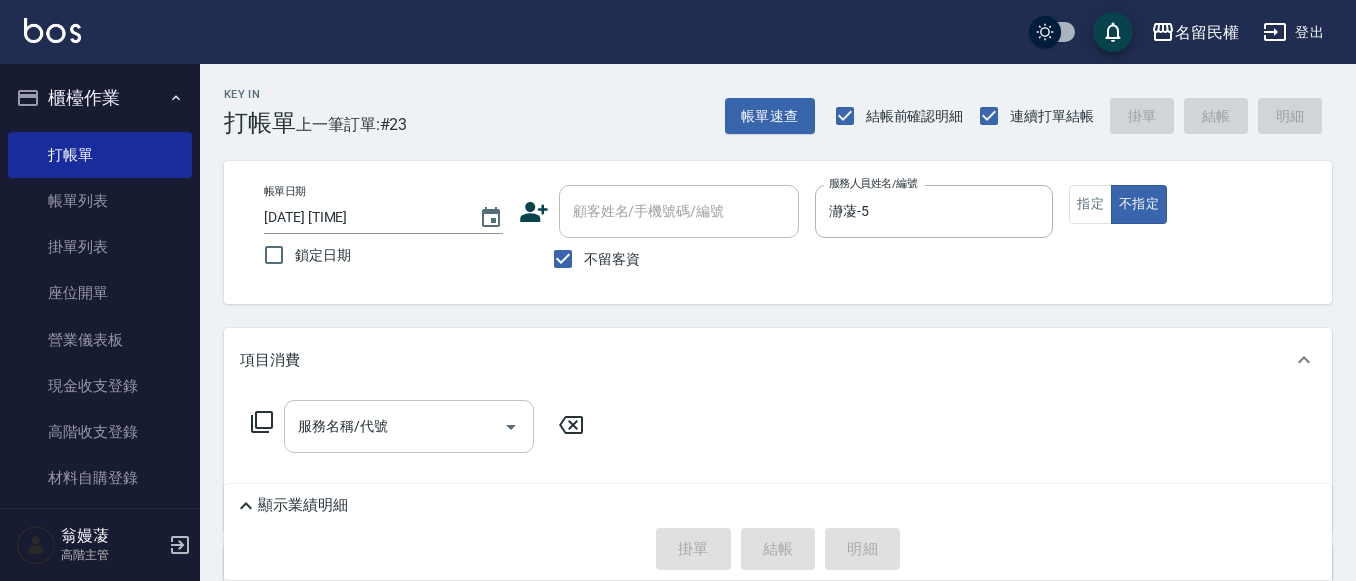 drag, startPoint x: 431, startPoint y: 430, endPoint x: 426, endPoint y: 405, distance: 25.495098 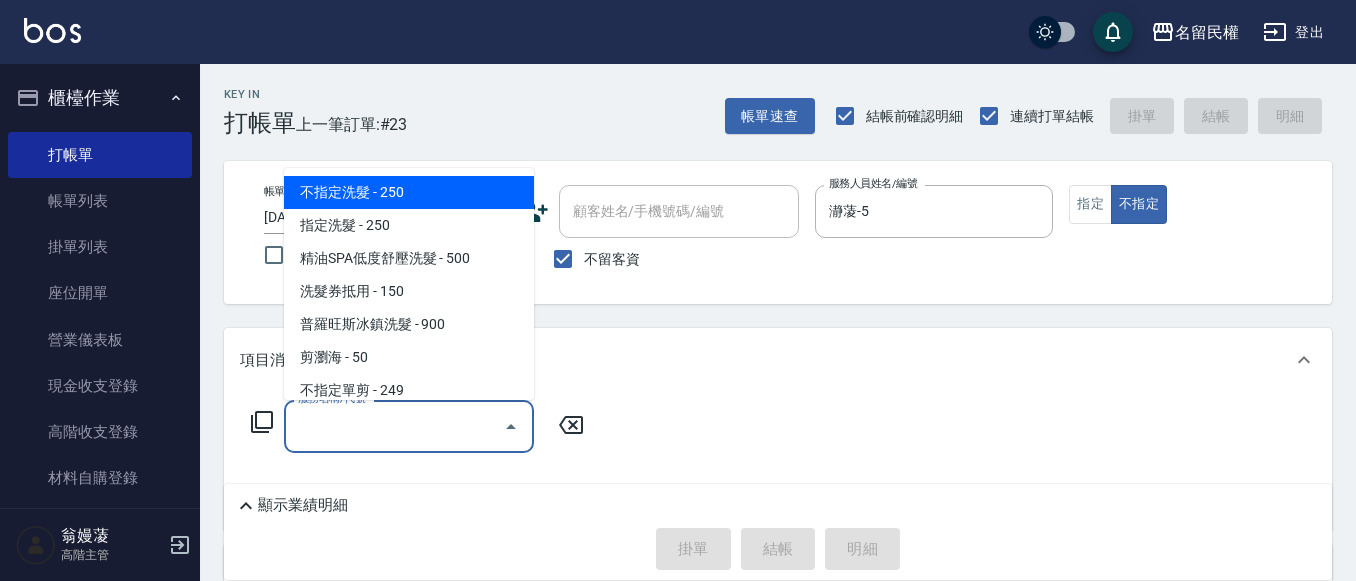 click on "不指定洗髮 - 250" at bounding box center (409, 192) 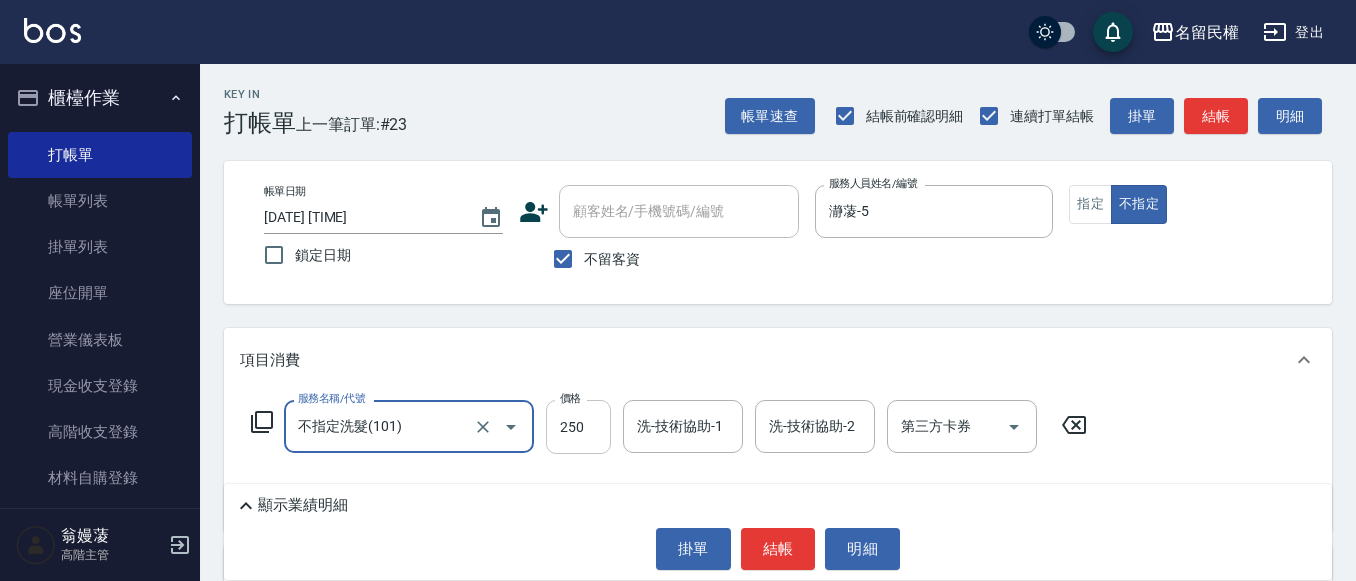 click on "250" at bounding box center (578, 427) 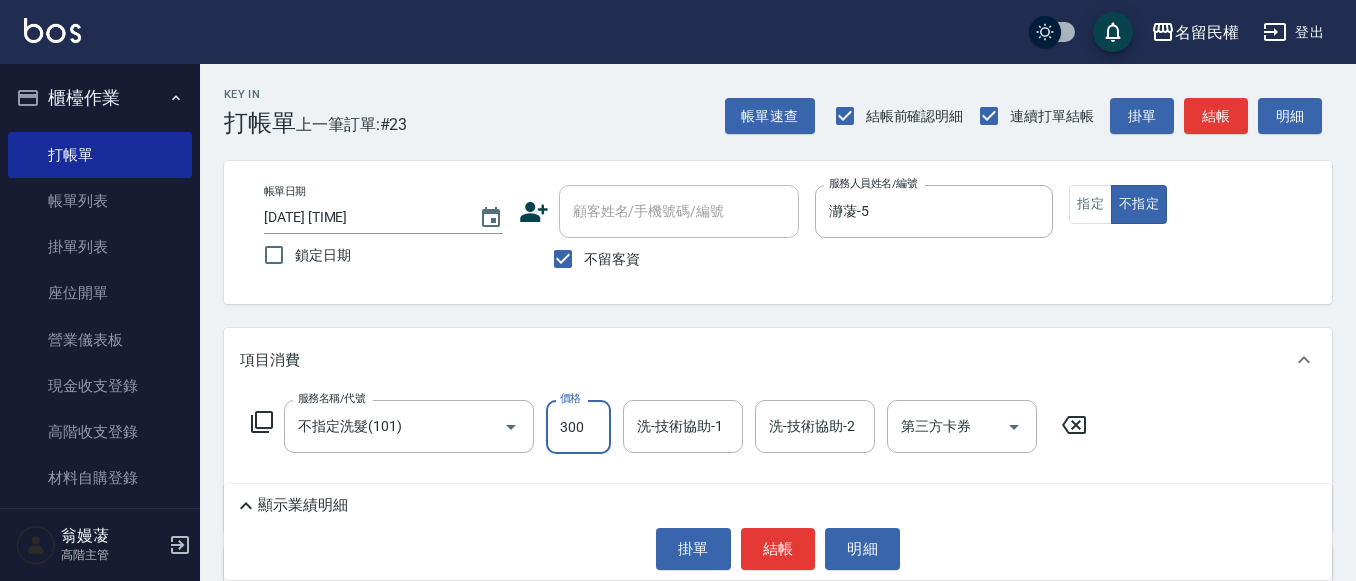 type on "300" 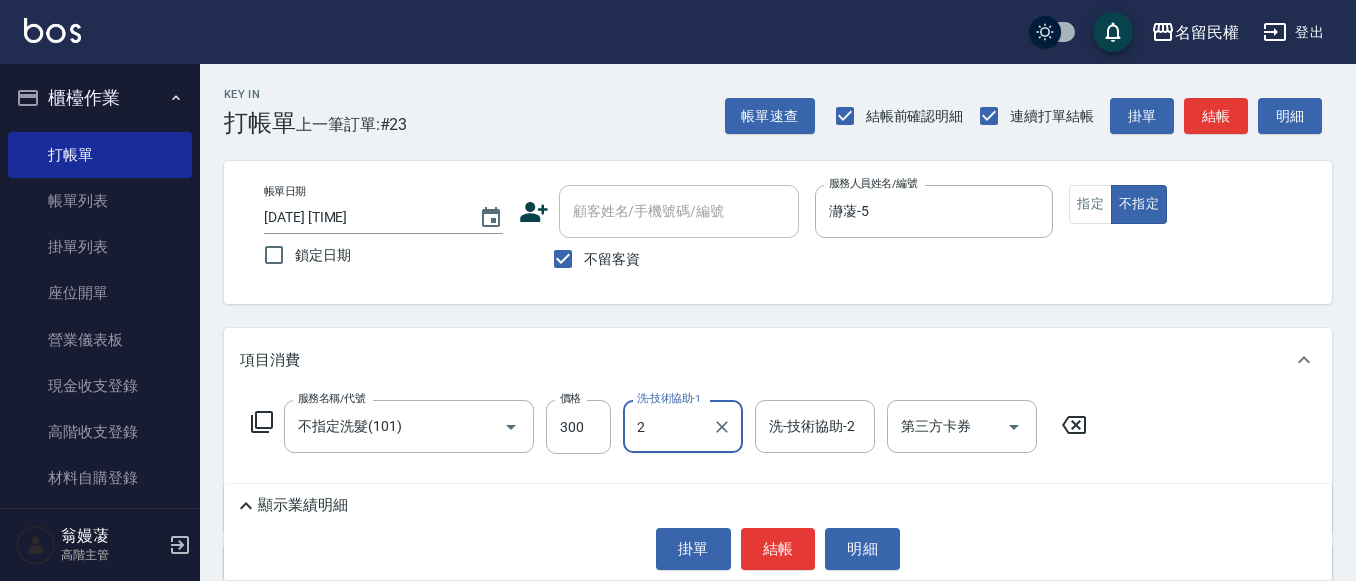 click on "2" at bounding box center [668, 426] 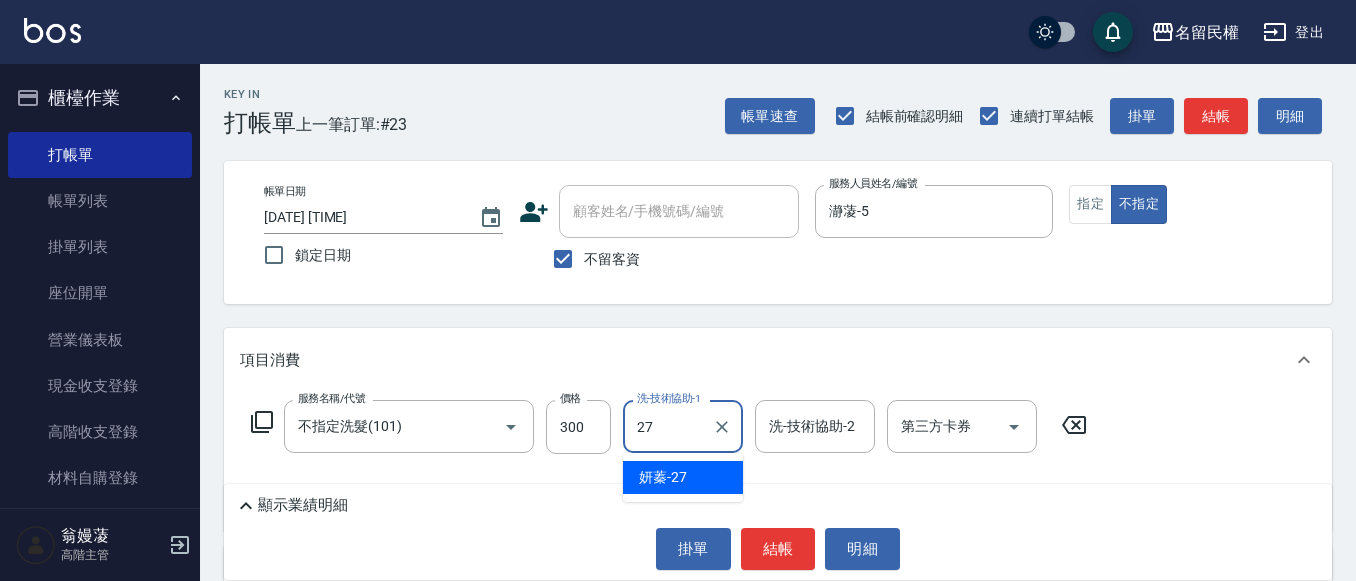 type on "妍蓁-27" 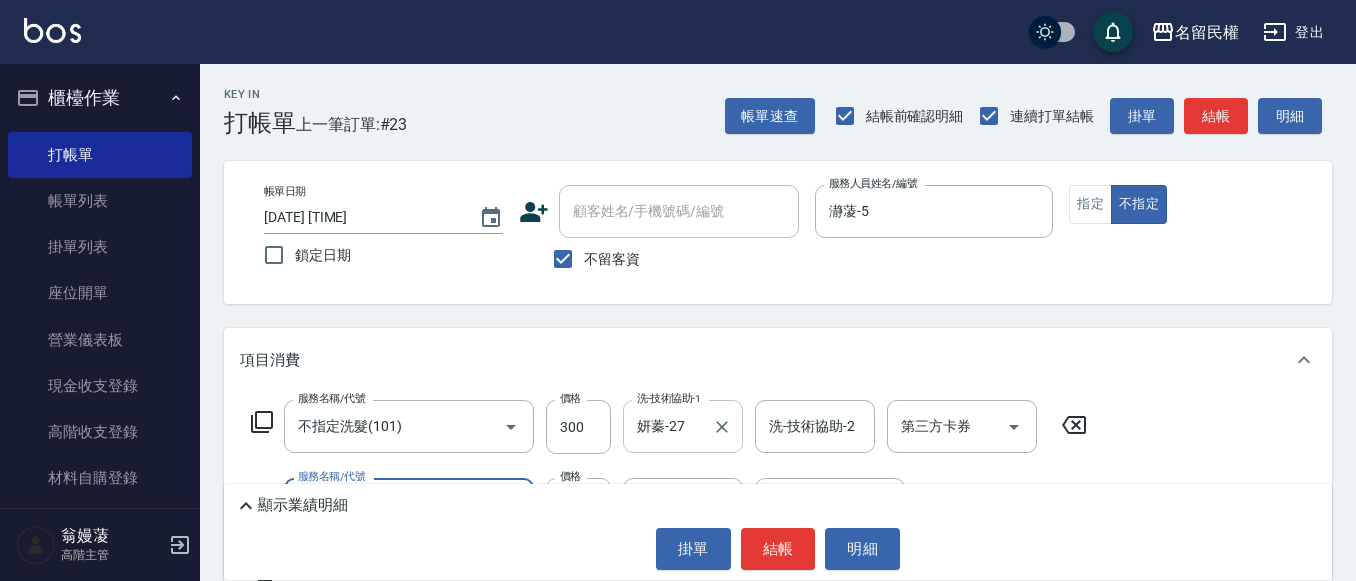 type on "潤絲(701)" 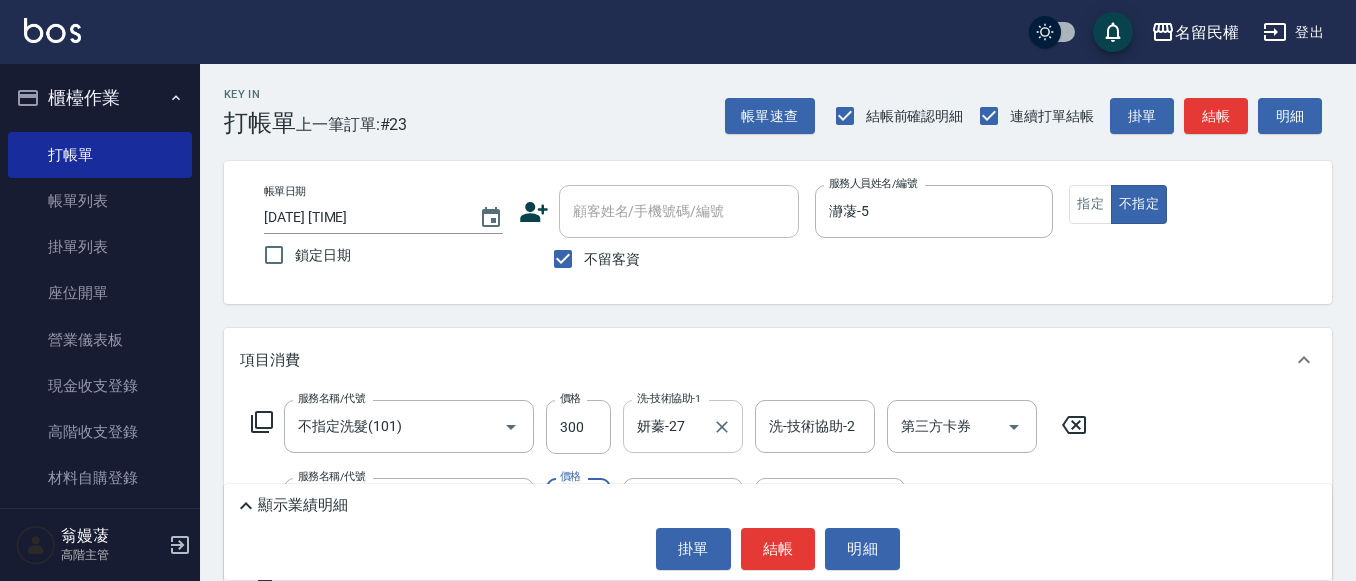type on "30" 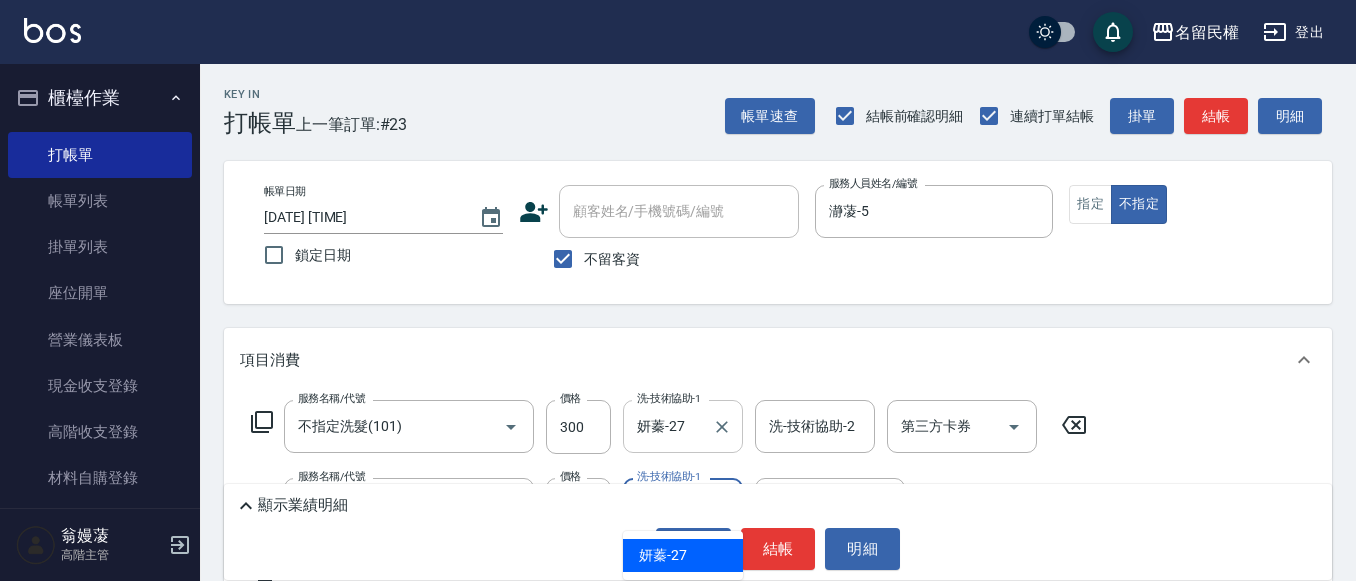 type on "妍蓁-27" 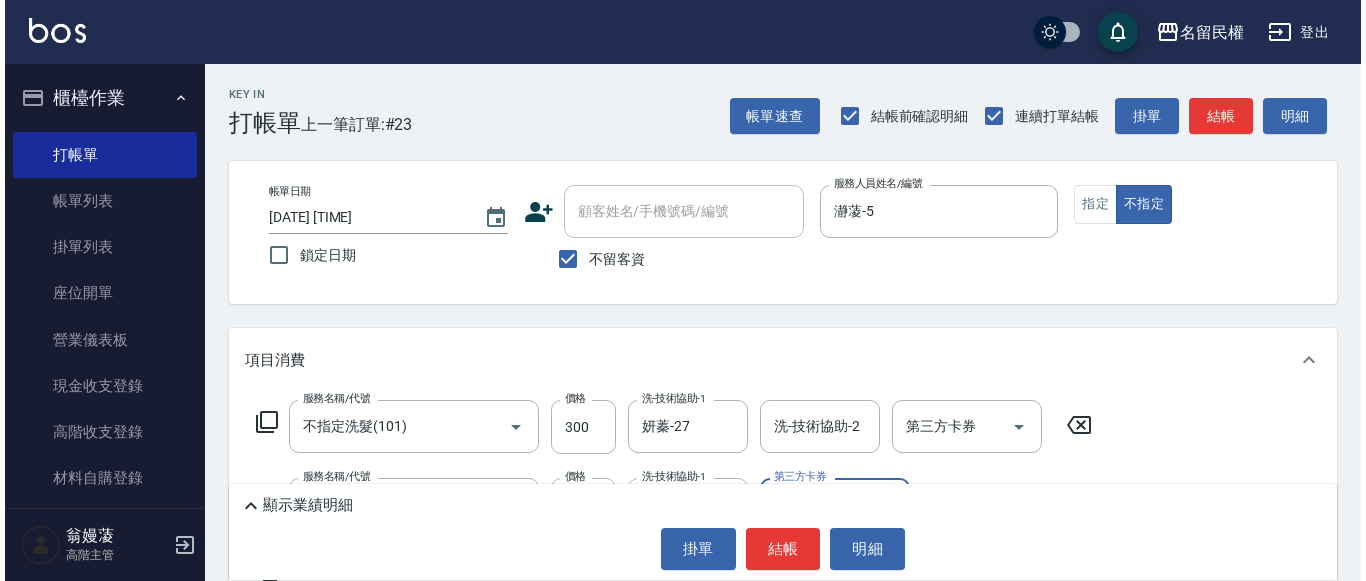 scroll, scrollTop: 200, scrollLeft: 0, axis: vertical 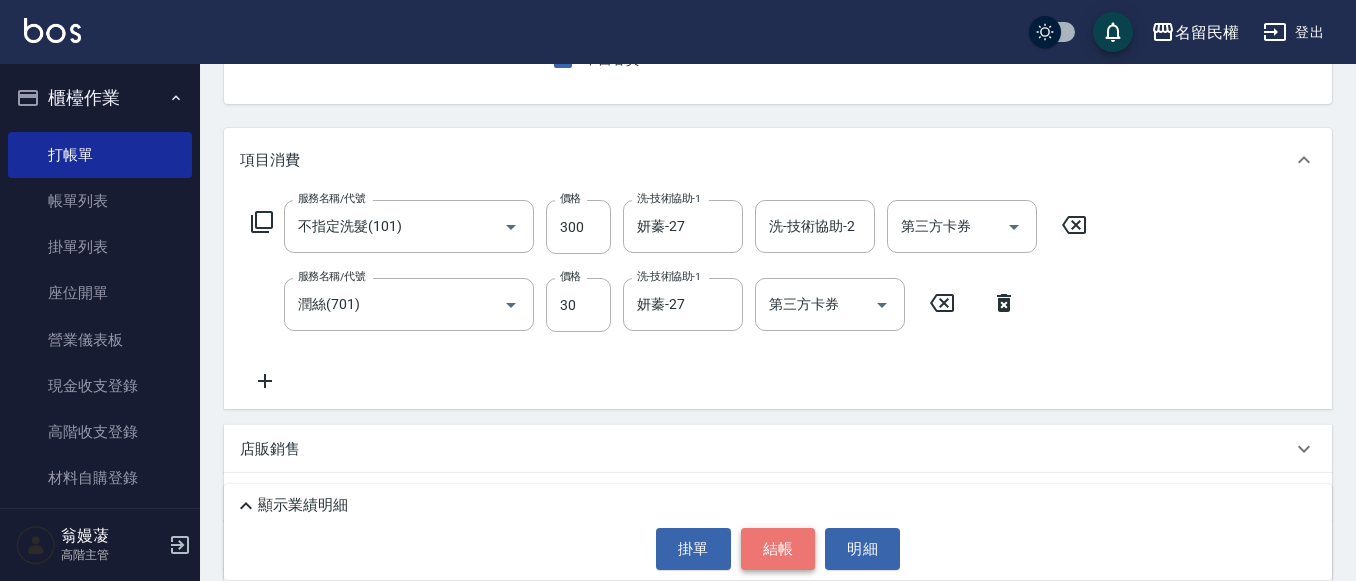 click on "結帳" at bounding box center [778, 549] 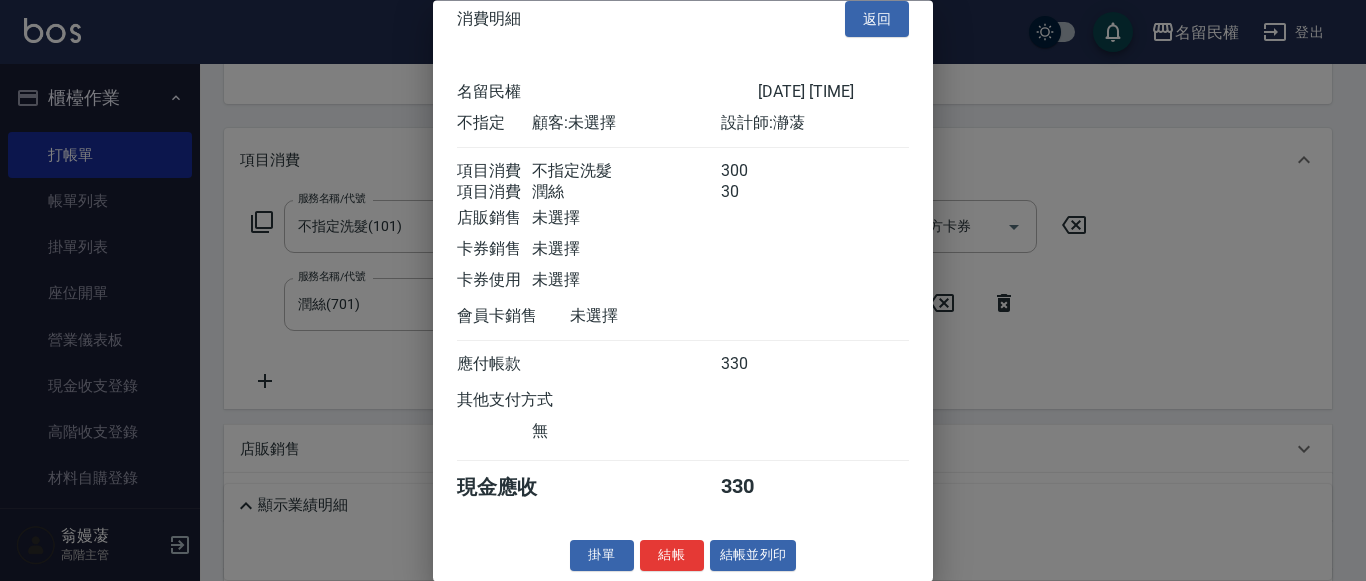 scroll, scrollTop: 50, scrollLeft: 0, axis: vertical 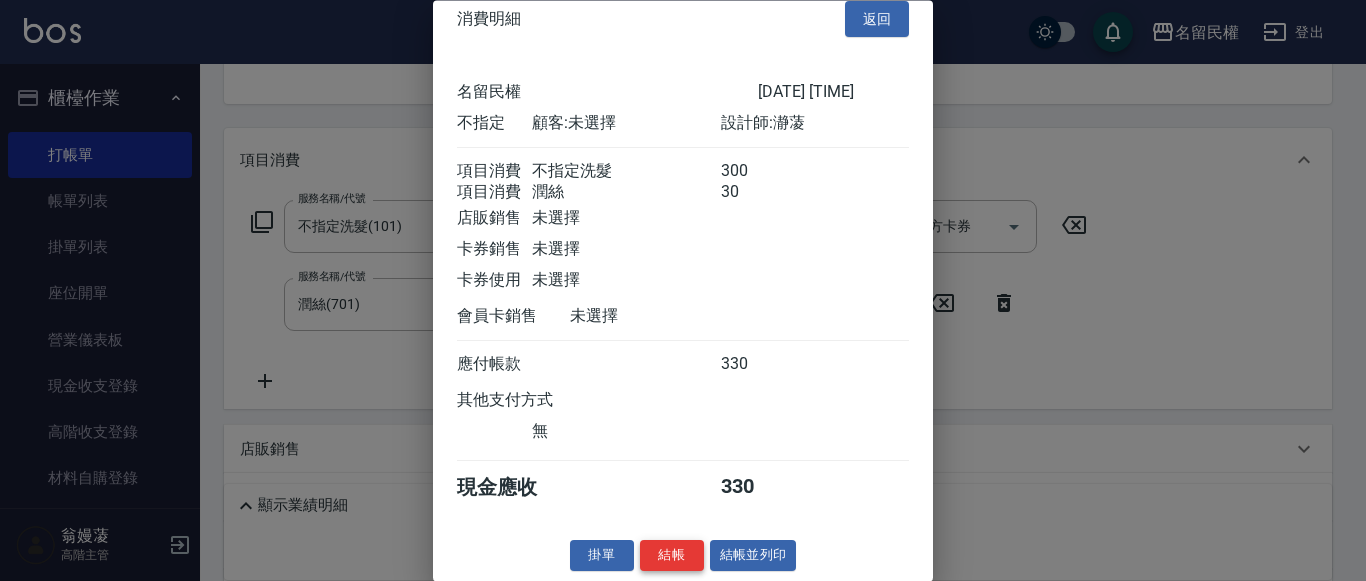 click on "結帳" at bounding box center (672, 556) 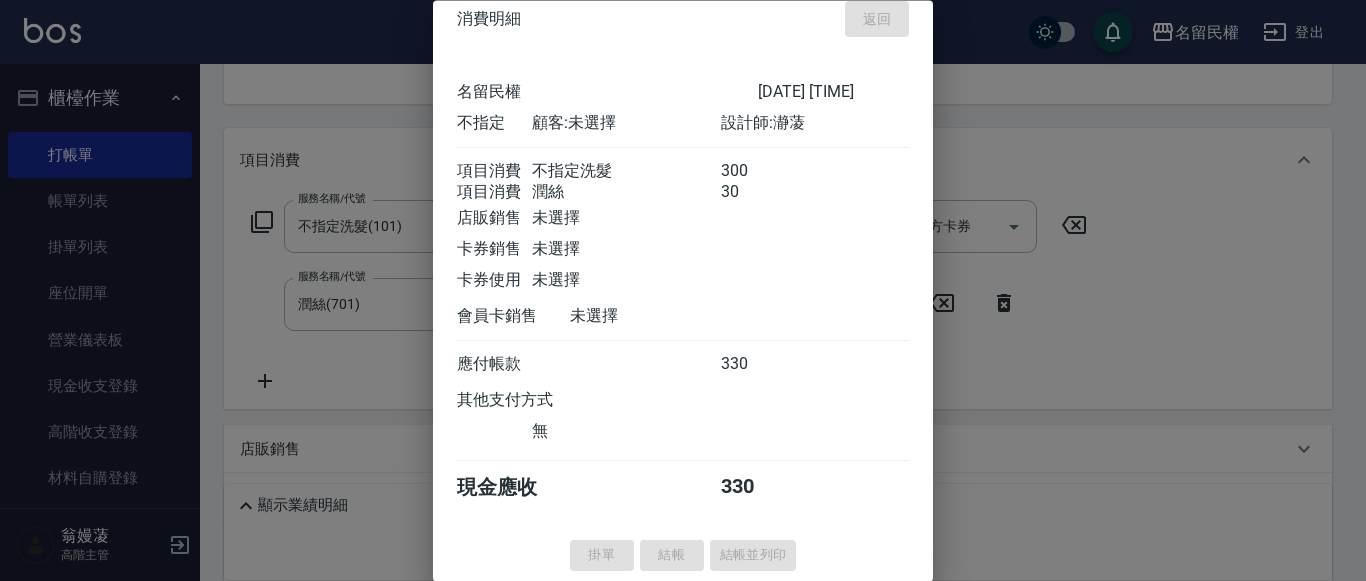 type on "[DATE] [TIME]" 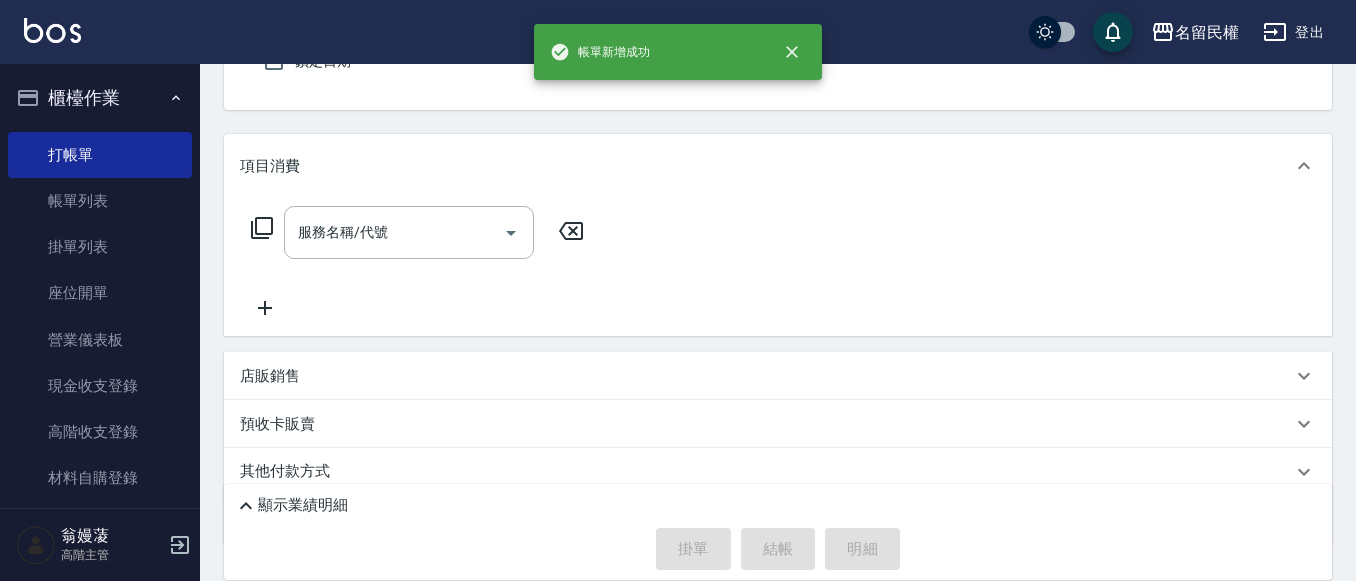 scroll, scrollTop: 0, scrollLeft: 0, axis: both 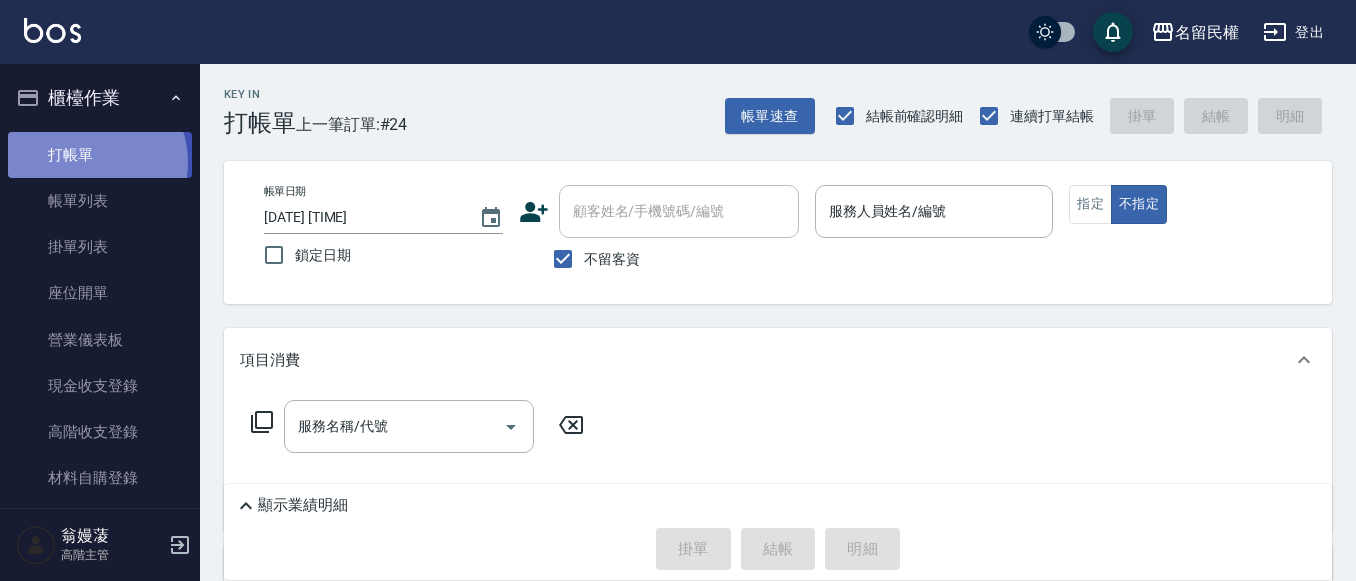 click on "打帳單" at bounding box center [100, 155] 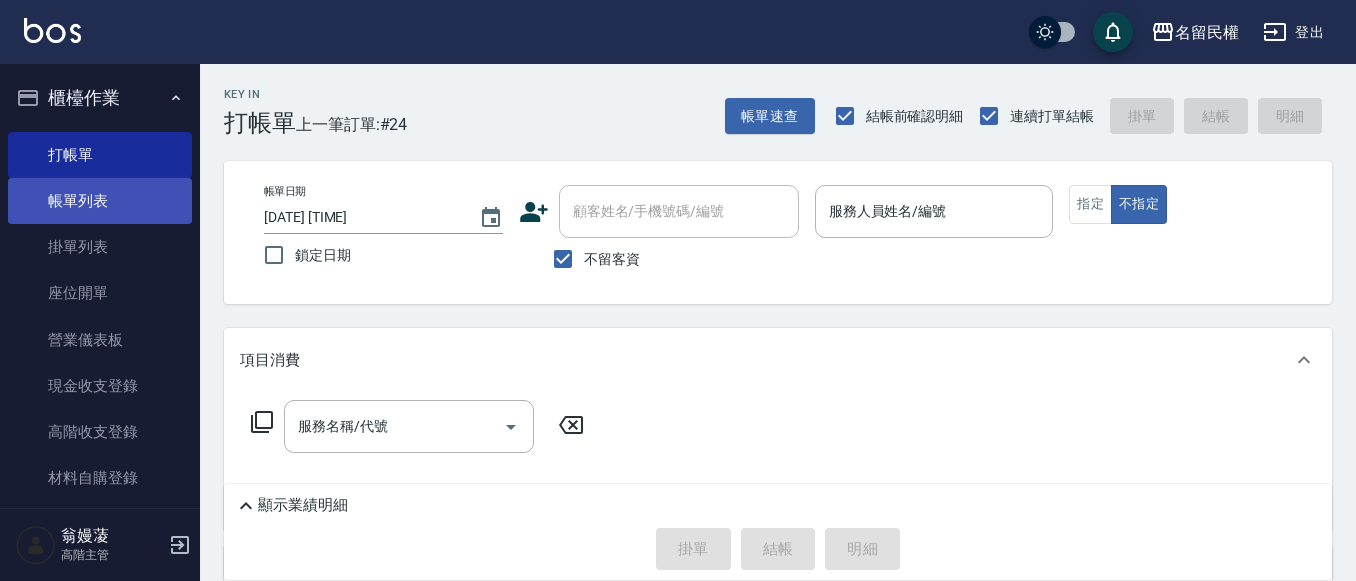 click on "帳單列表" at bounding box center [100, 201] 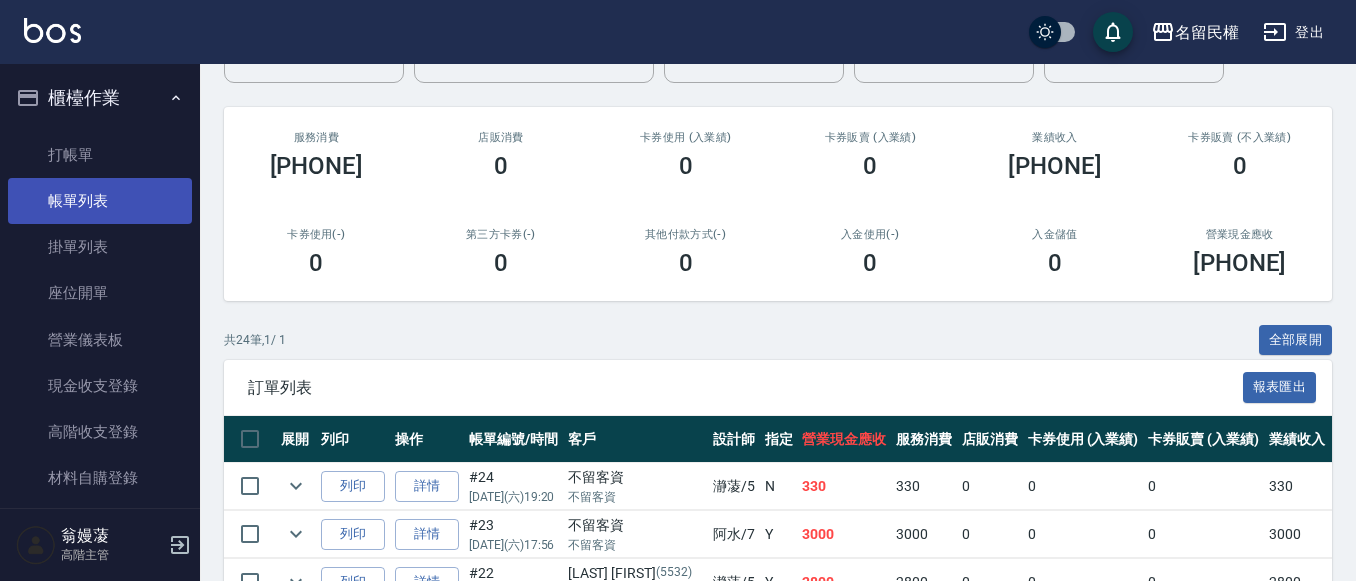 scroll, scrollTop: 0, scrollLeft: 0, axis: both 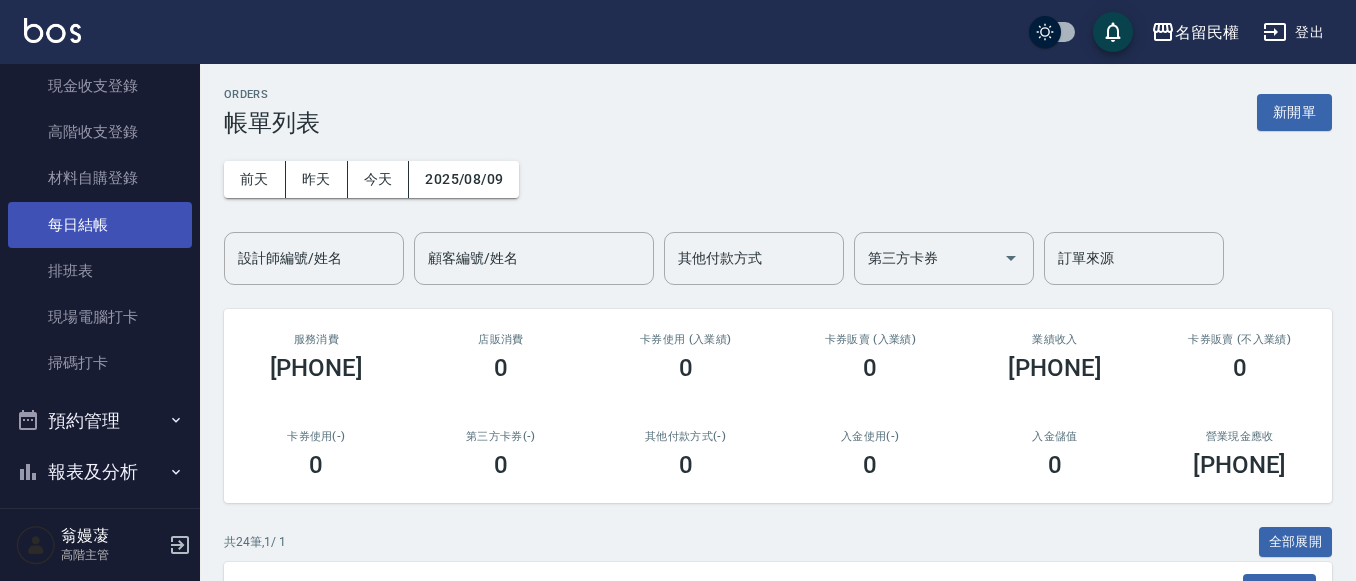 click on "每日結帳" at bounding box center (100, 225) 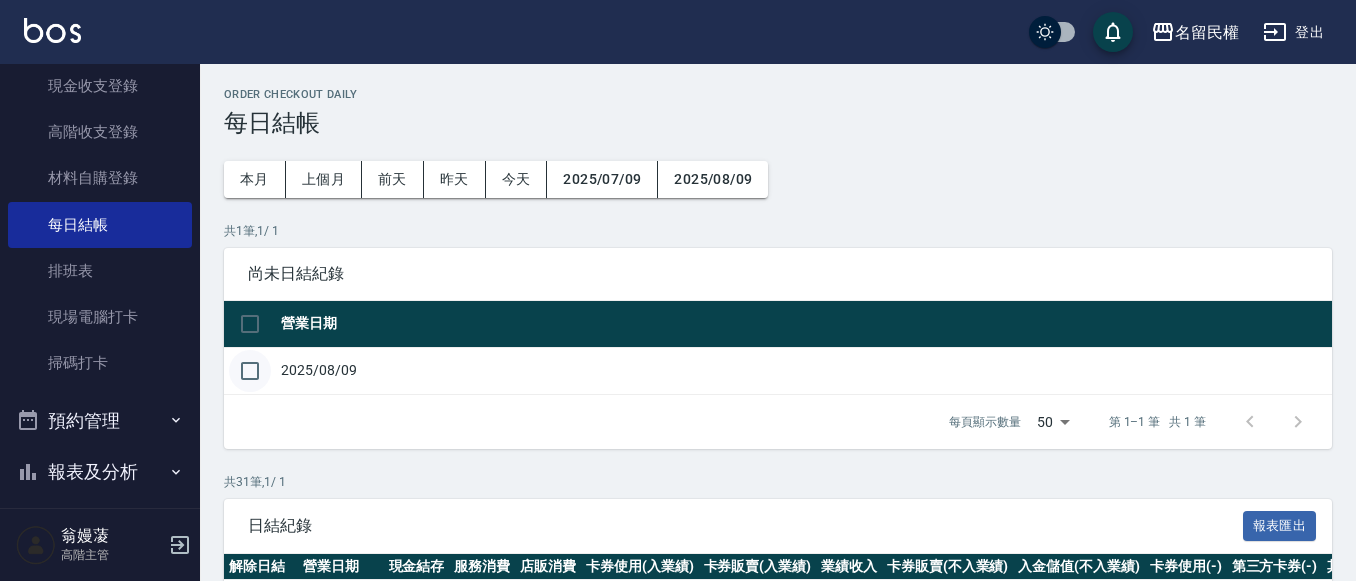 click at bounding box center (250, 371) 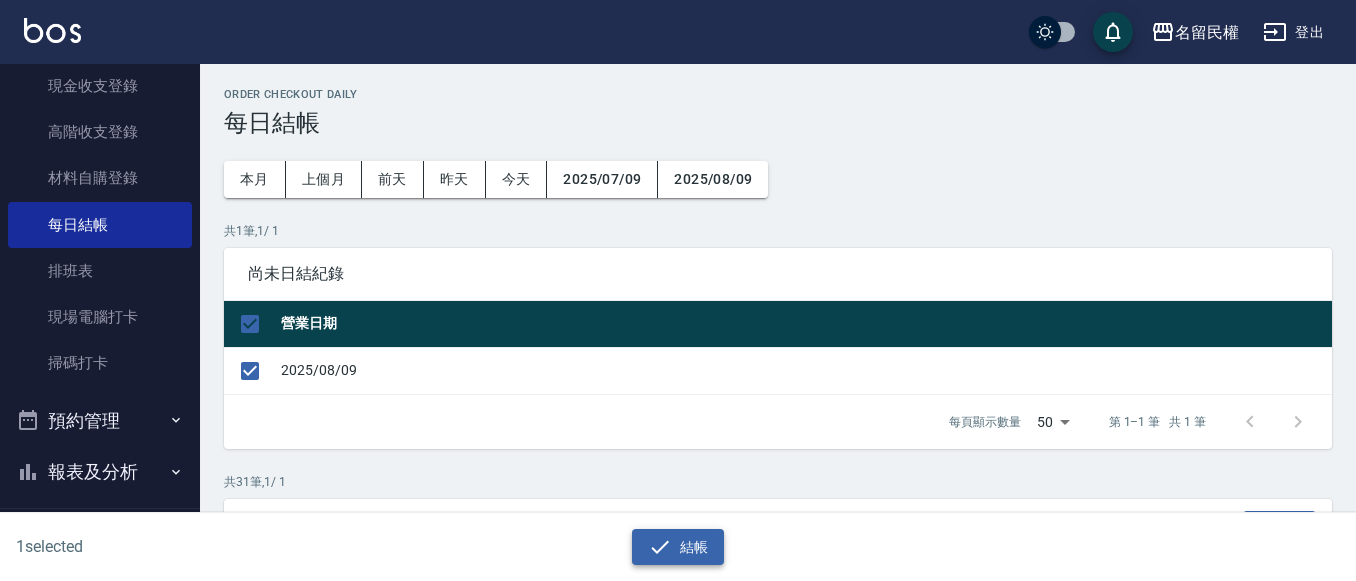 click 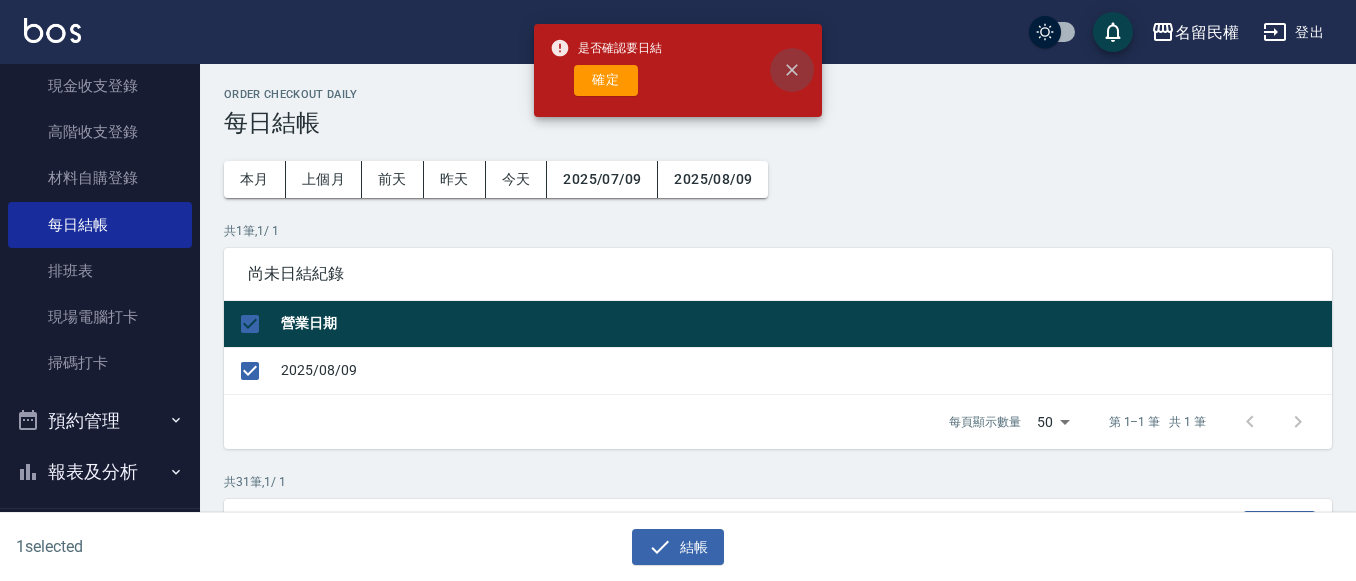click 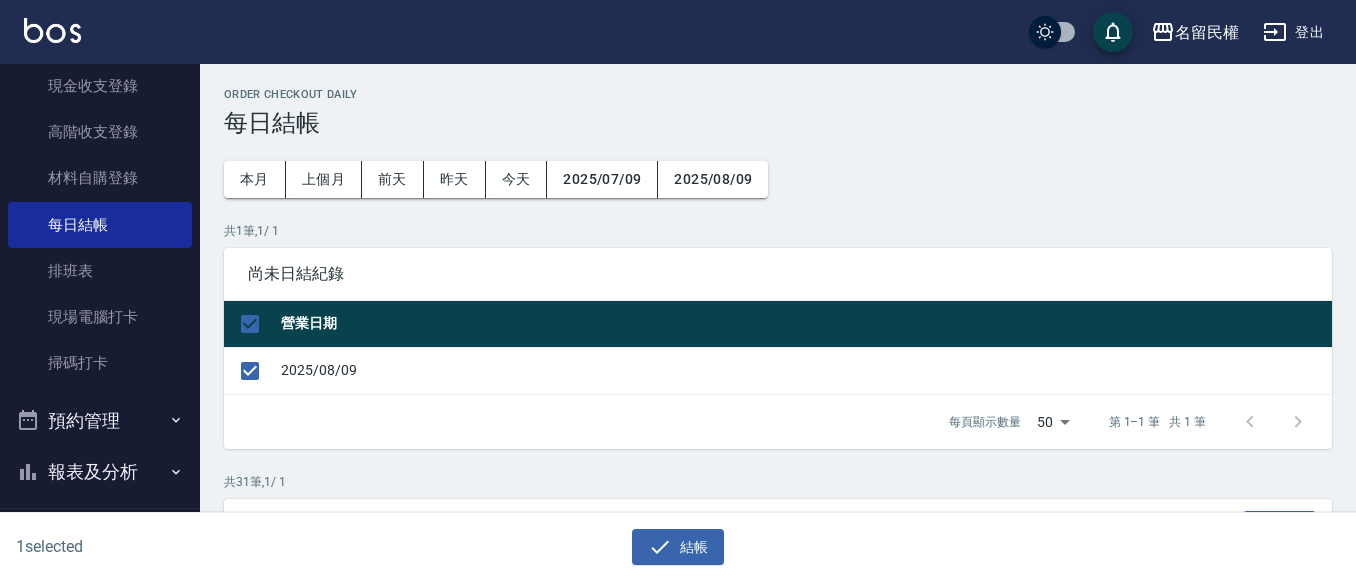 click on "2025/08/09" at bounding box center (804, 370) 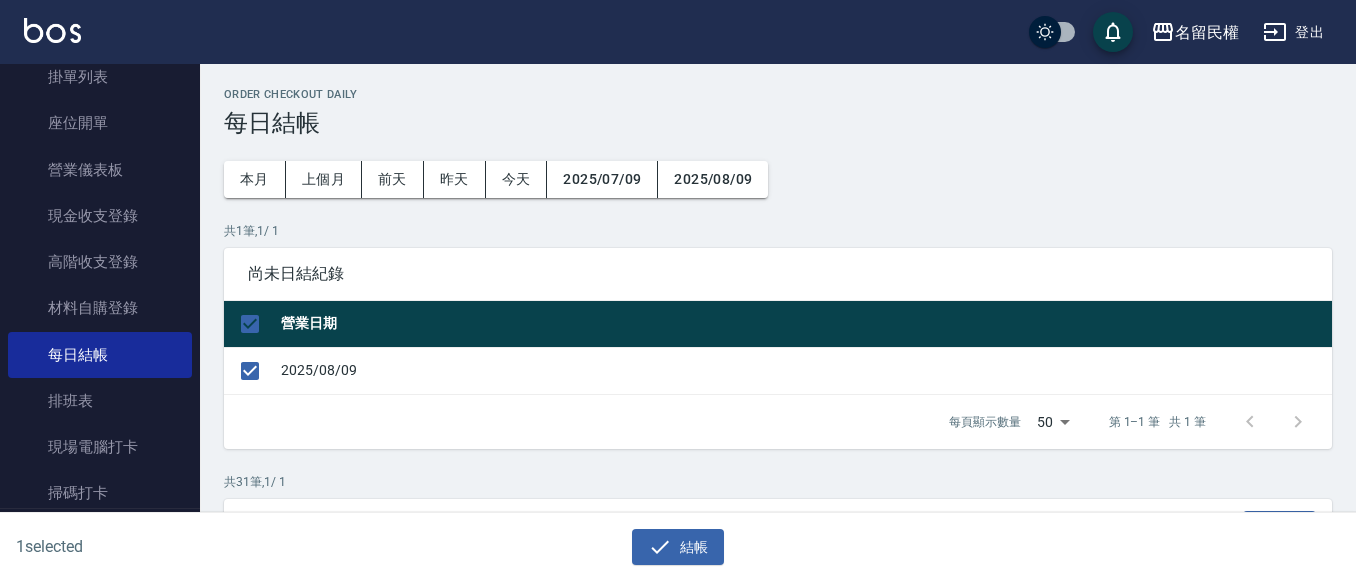 scroll, scrollTop: 0, scrollLeft: 0, axis: both 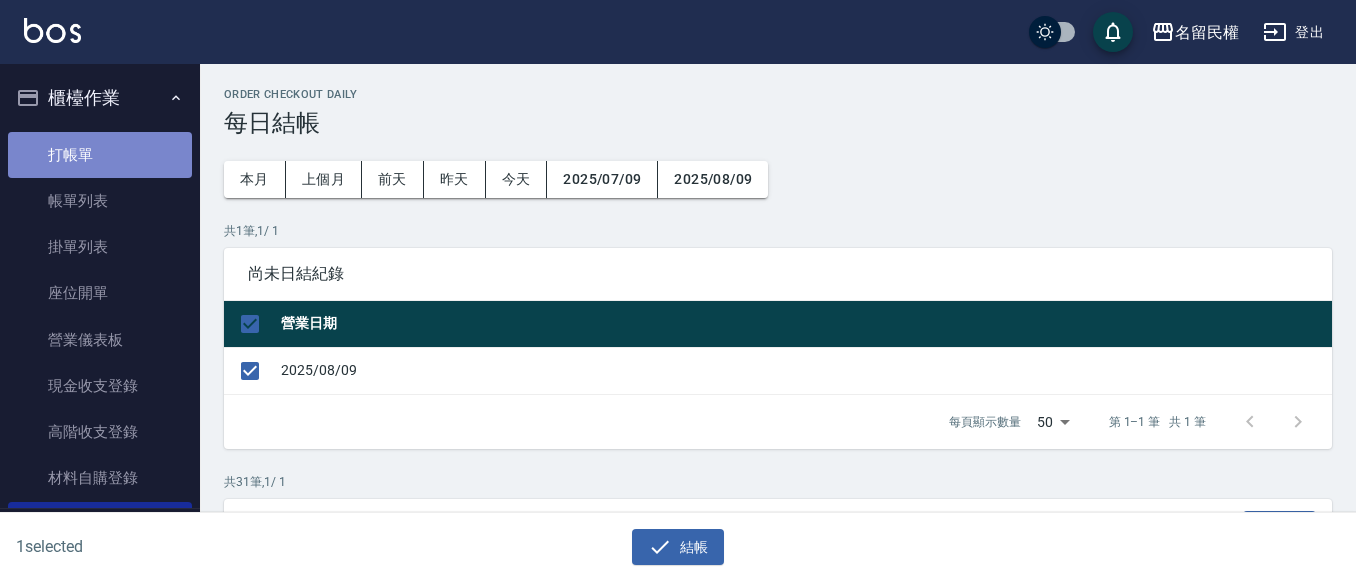 click on "打帳單" at bounding box center [100, 155] 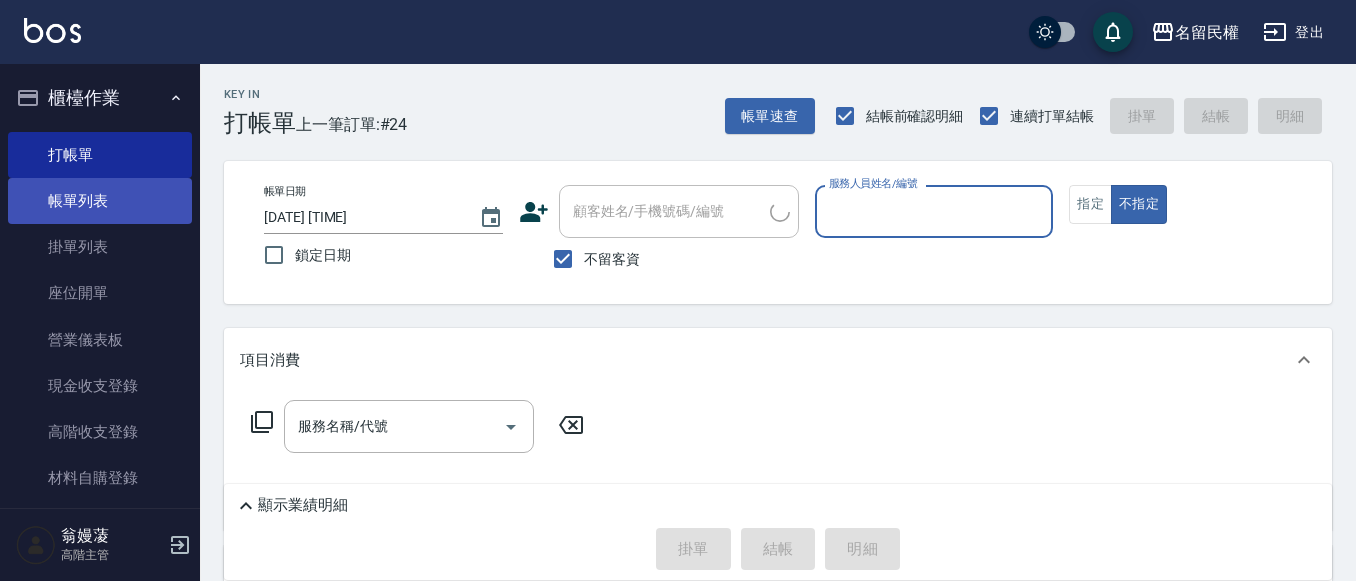 click on "帳單列表" at bounding box center [100, 201] 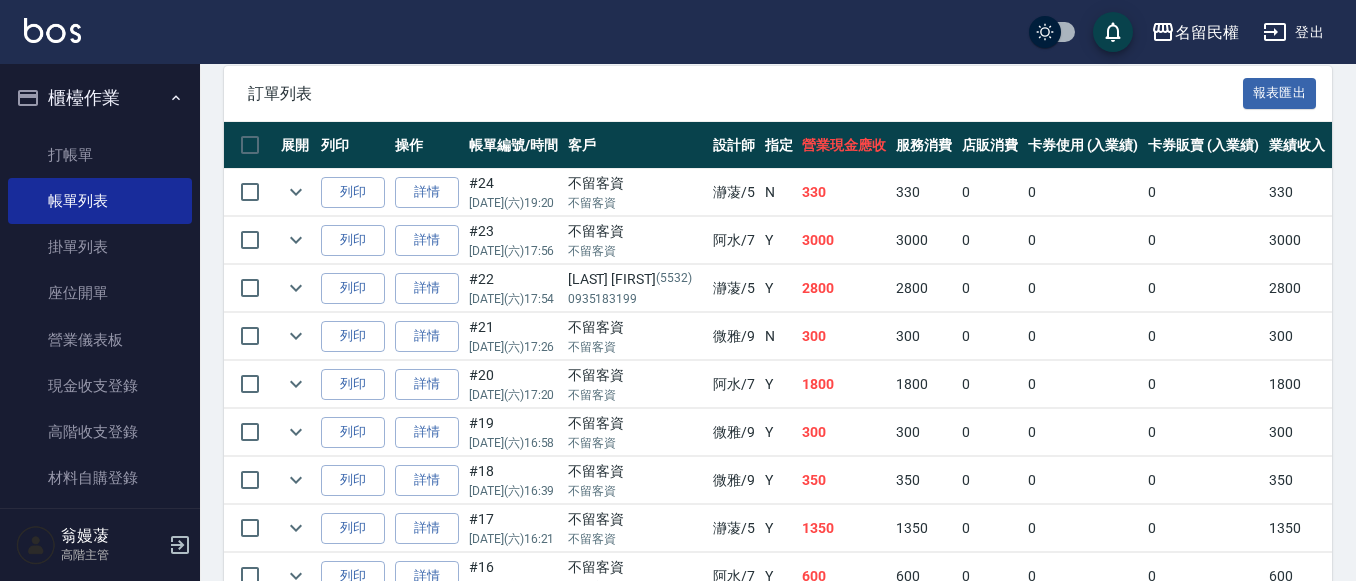 scroll, scrollTop: 500, scrollLeft: 0, axis: vertical 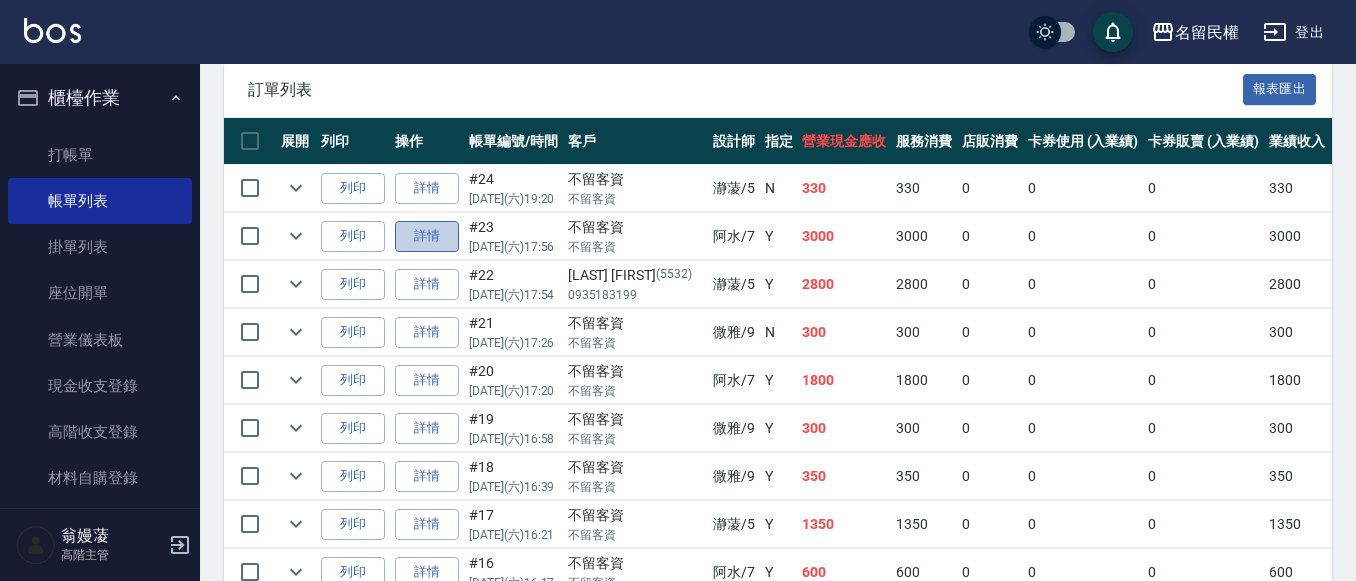 click on "詳情" at bounding box center [427, 236] 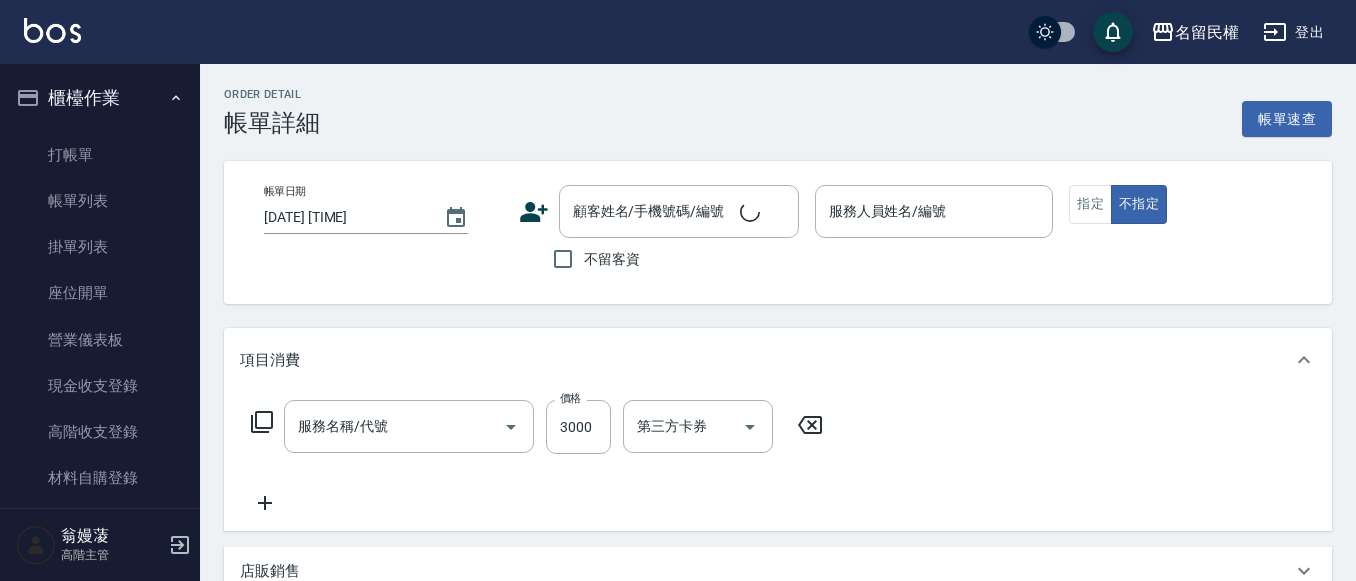 type on "燙髮(302)" 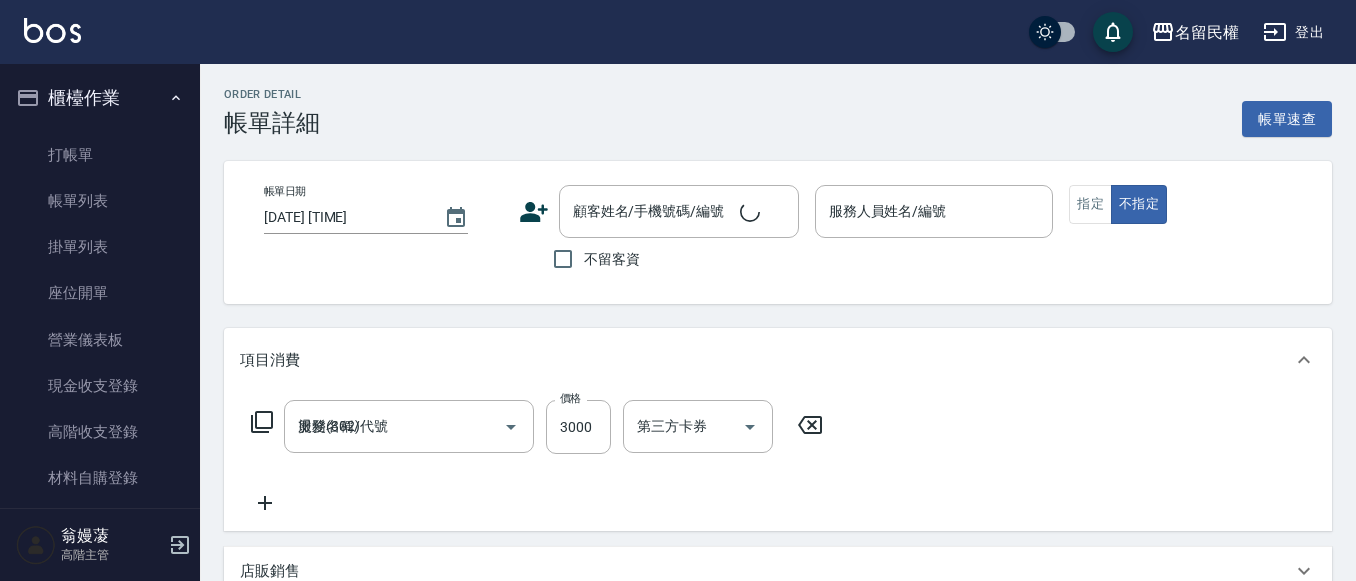 type on "[DATE] [TIME]" 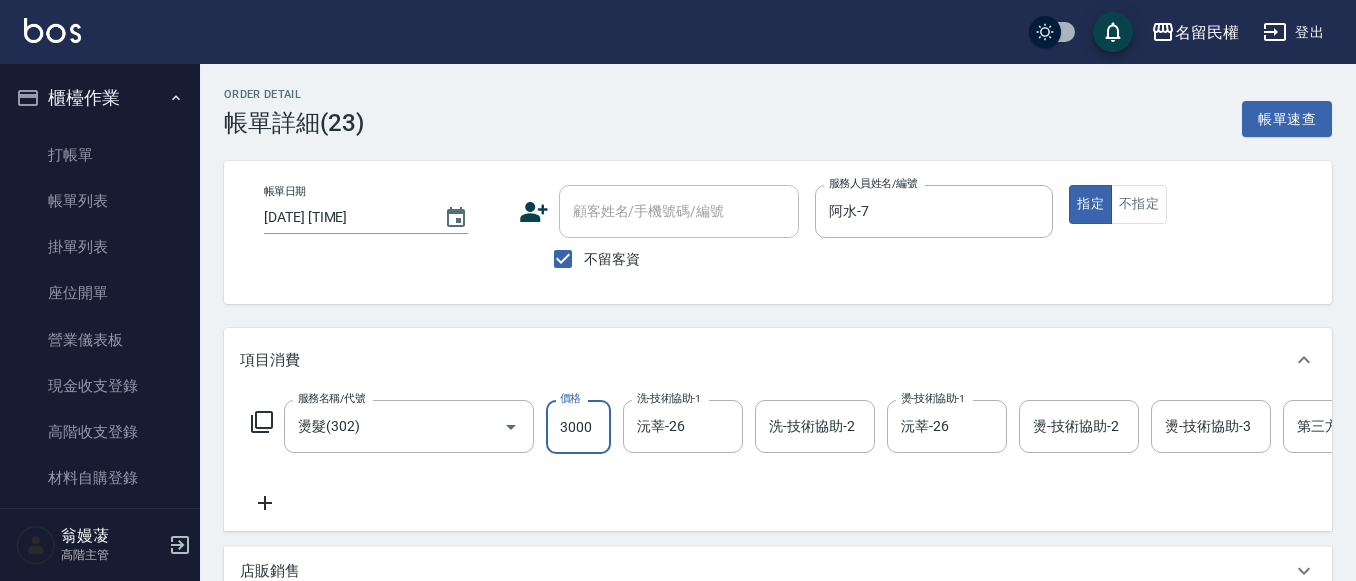 click on "3000" at bounding box center (578, 427) 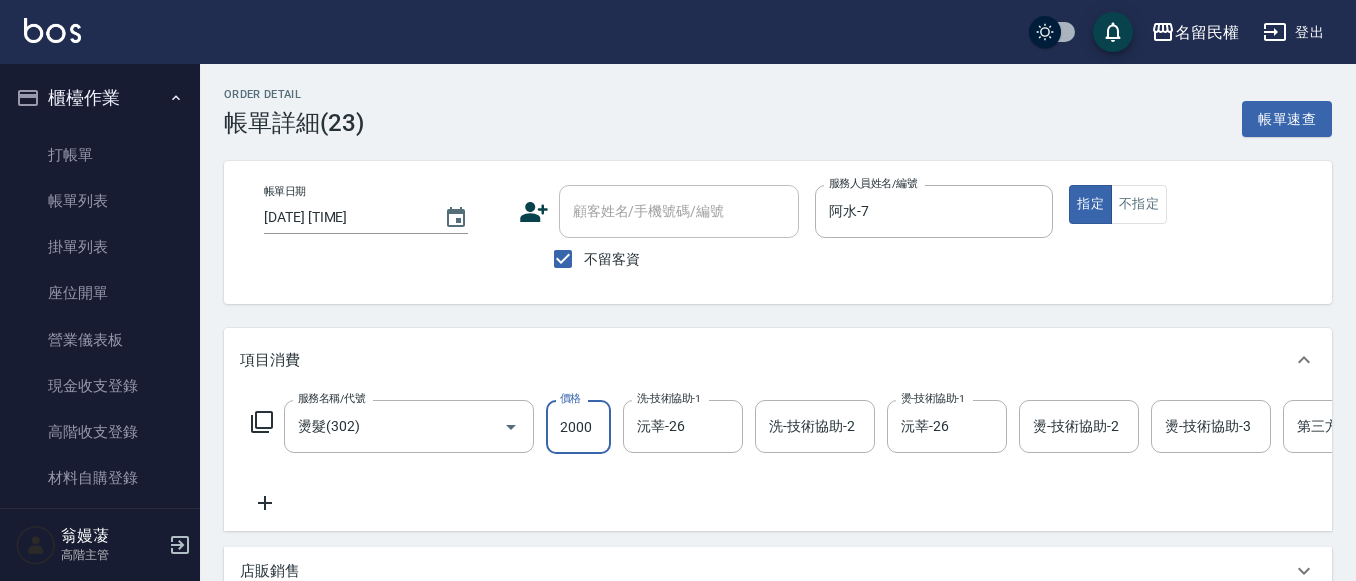 type on "2000" 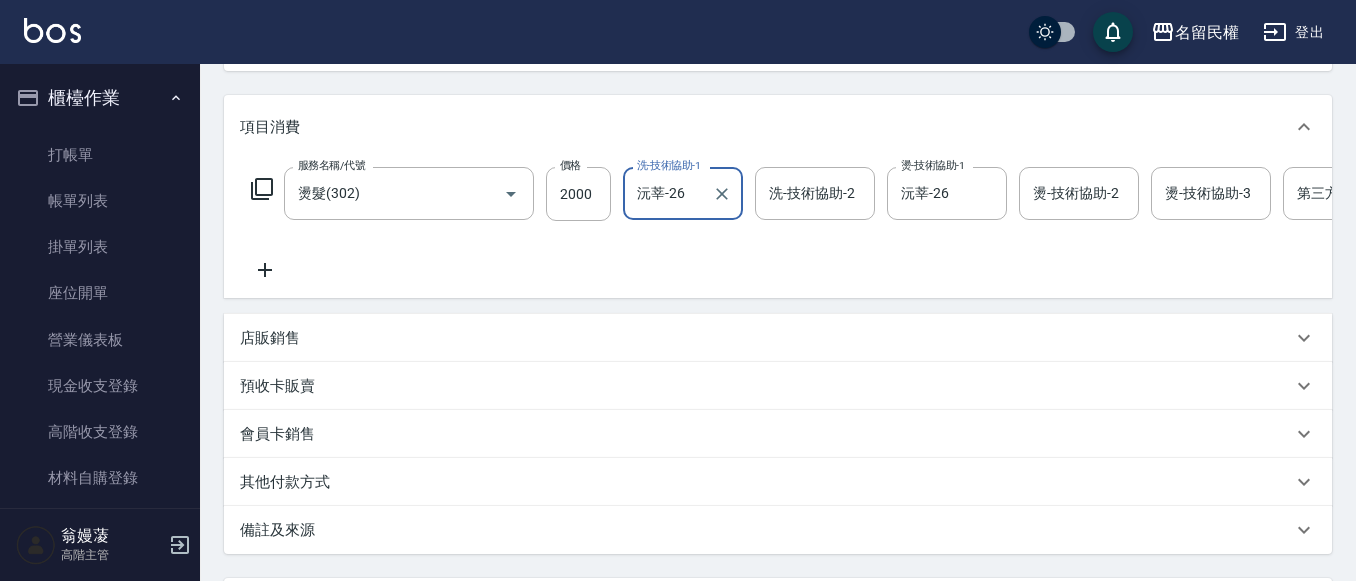 scroll, scrollTop: 437, scrollLeft: 0, axis: vertical 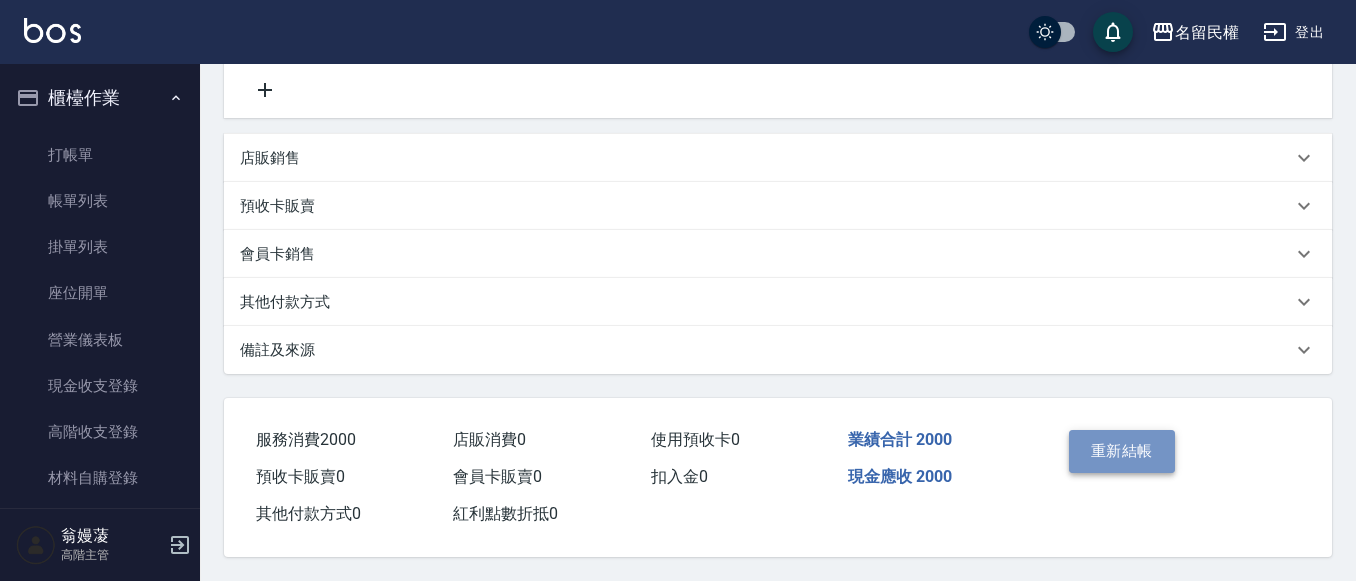 click on "重新結帳" at bounding box center (1122, 451) 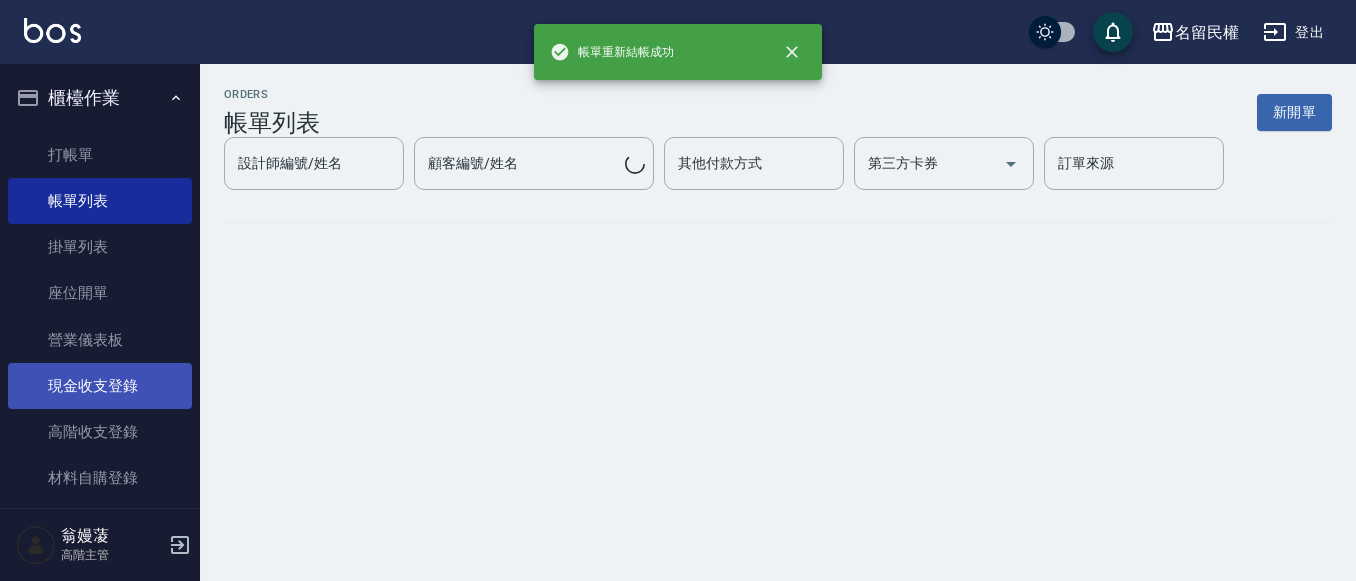 scroll, scrollTop: 0, scrollLeft: 0, axis: both 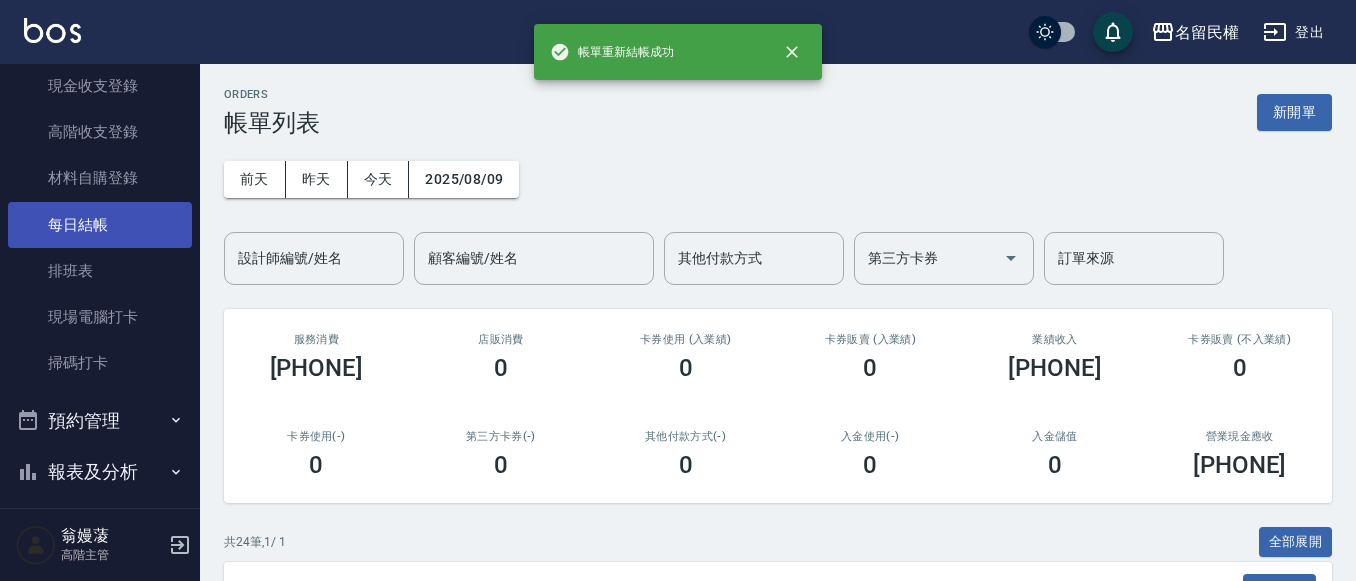 click on "每日結帳" at bounding box center (100, 225) 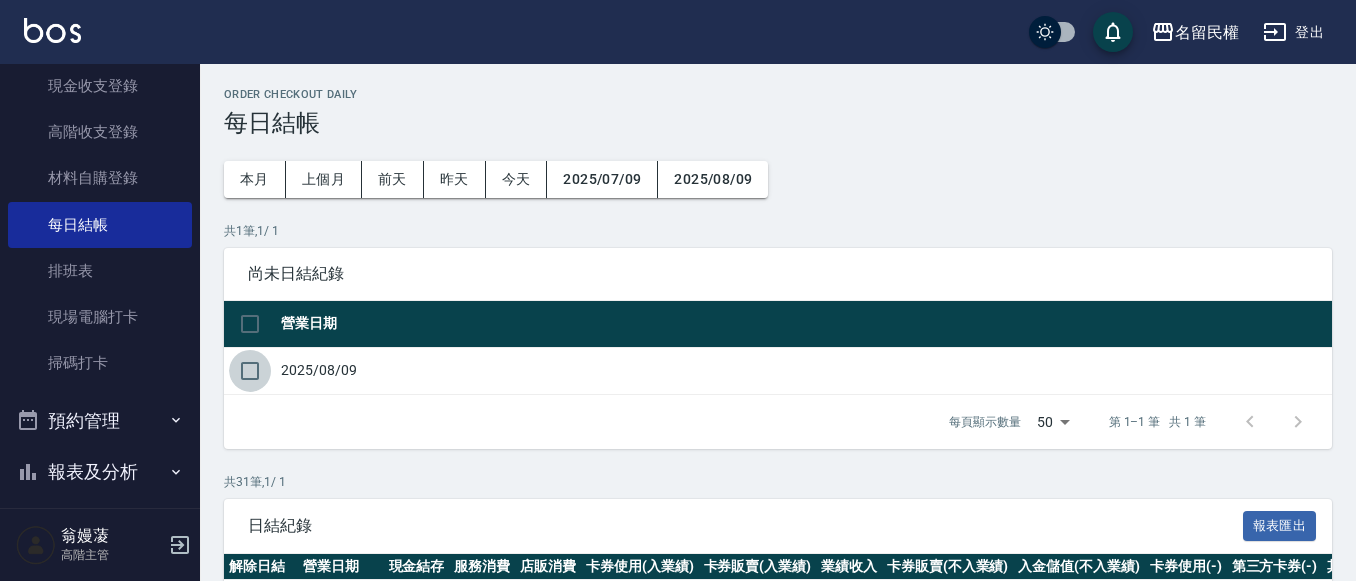 drag, startPoint x: 247, startPoint y: 371, endPoint x: 460, endPoint y: 479, distance: 238.81583 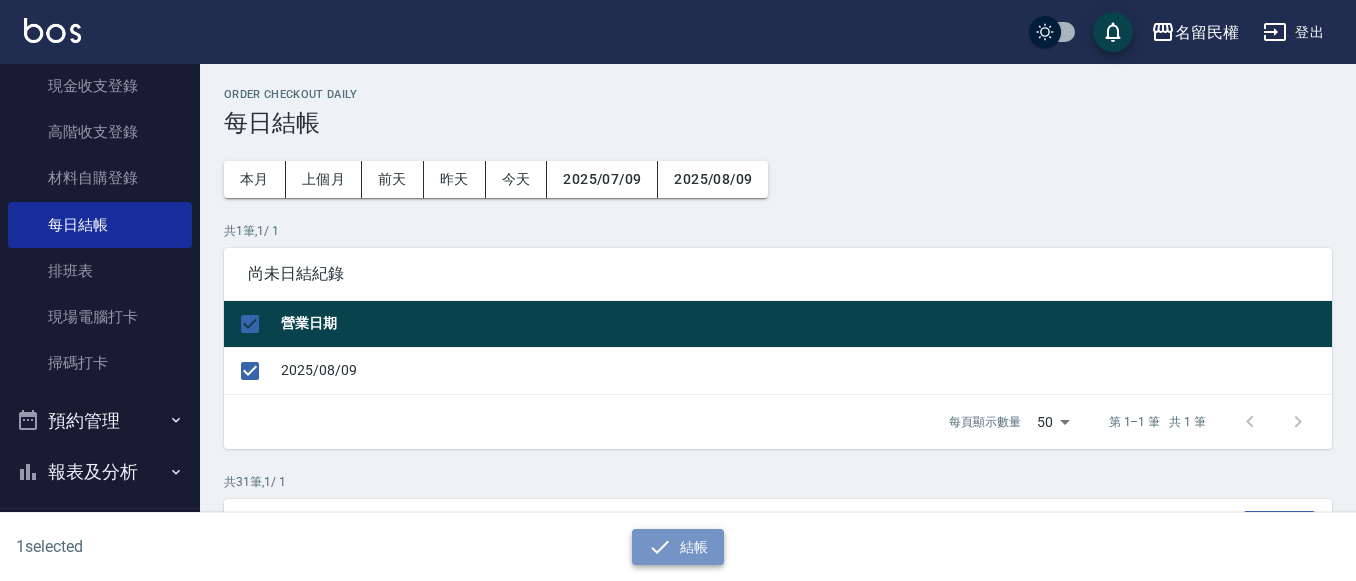 click 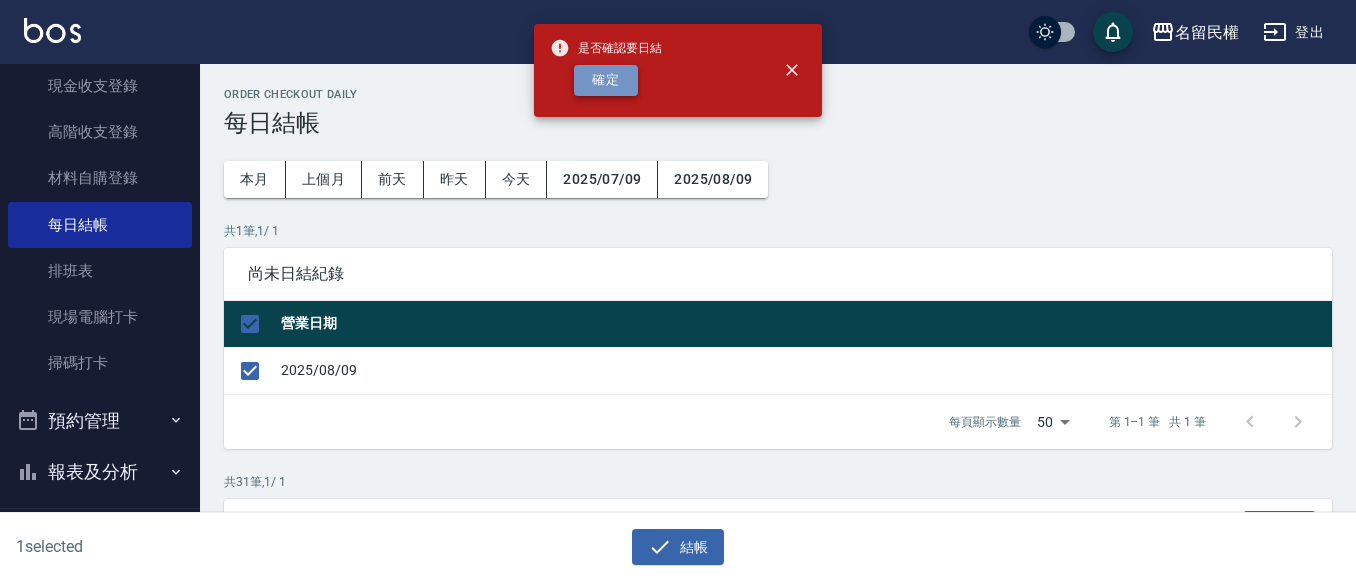 click on "確定" at bounding box center (606, 80) 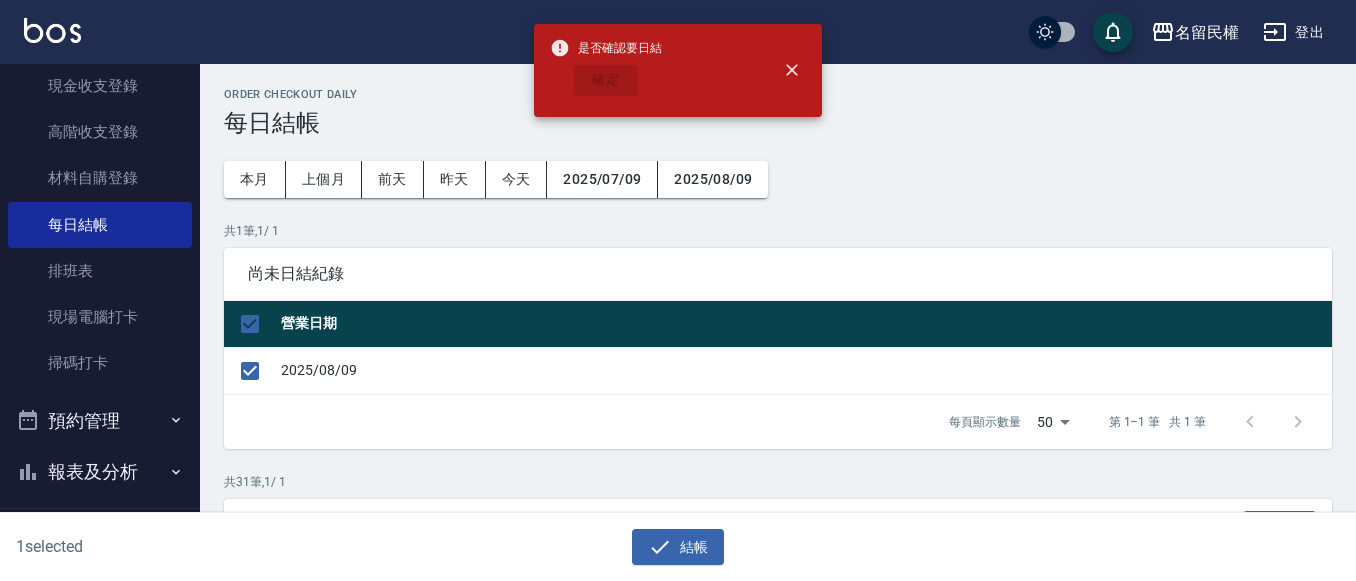 checkbox on "false" 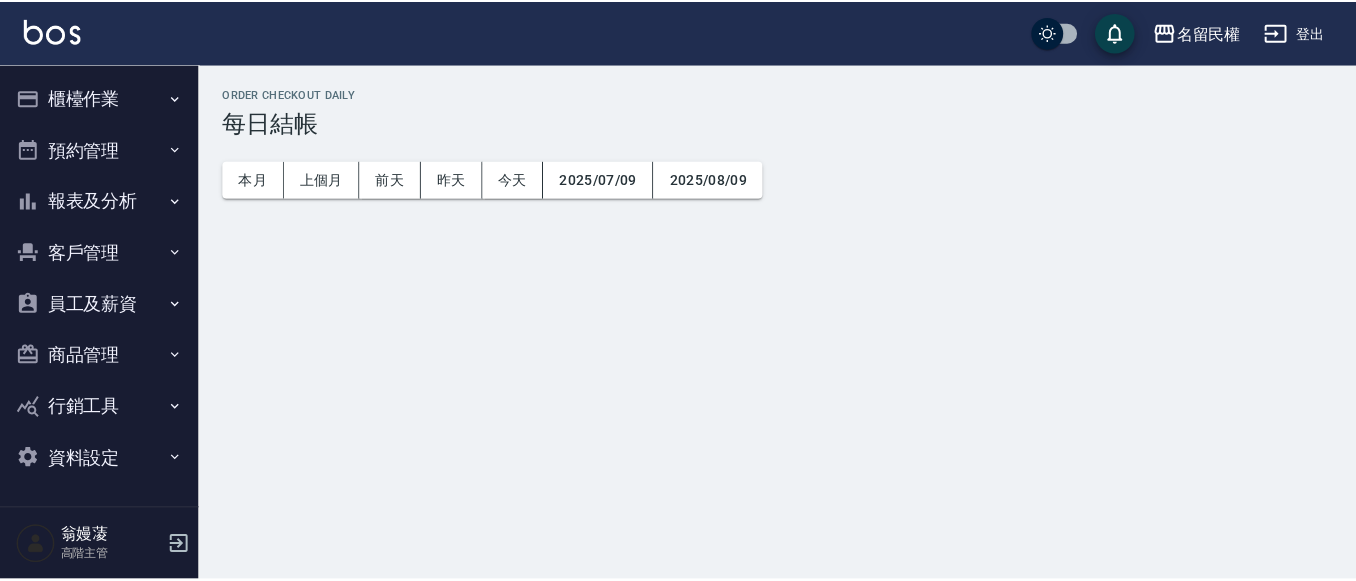 scroll, scrollTop: 0, scrollLeft: 0, axis: both 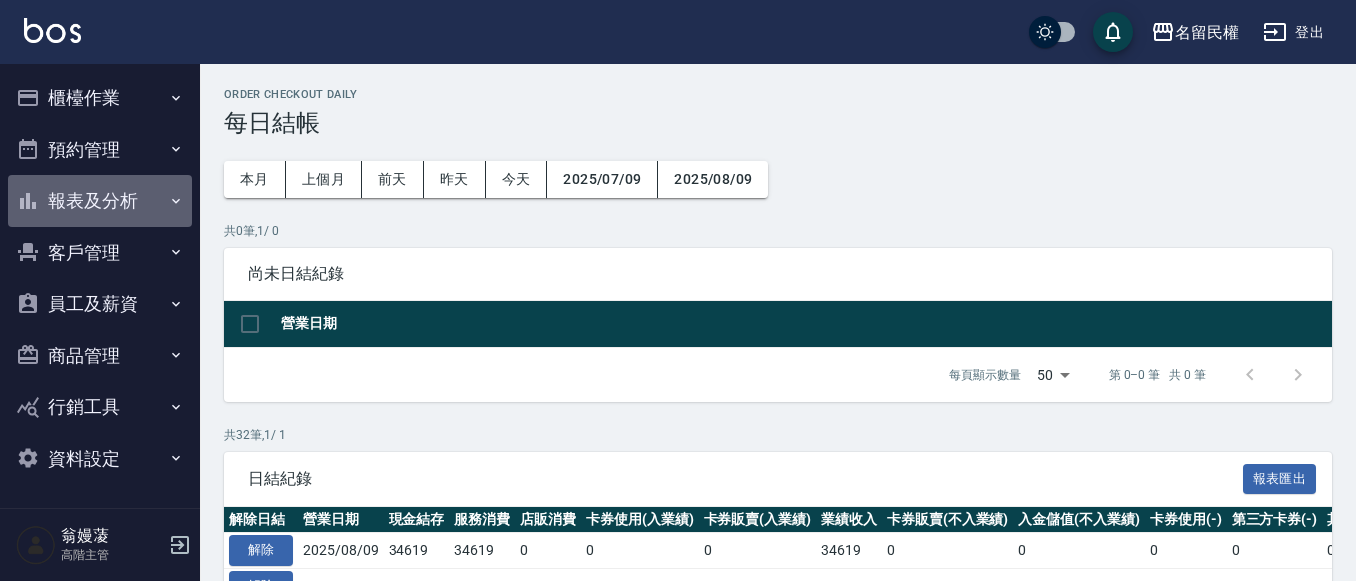 click on "報表及分析" at bounding box center [100, 201] 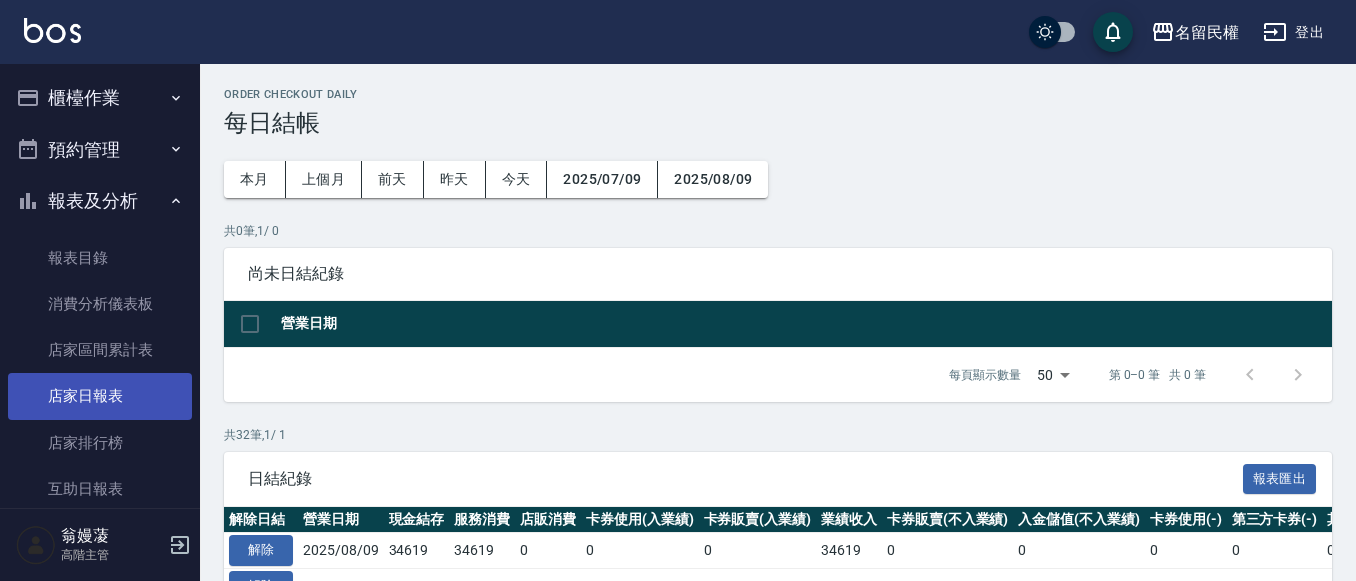 drag, startPoint x: 112, startPoint y: 386, endPoint x: 435, endPoint y: 314, distance: 330.9275 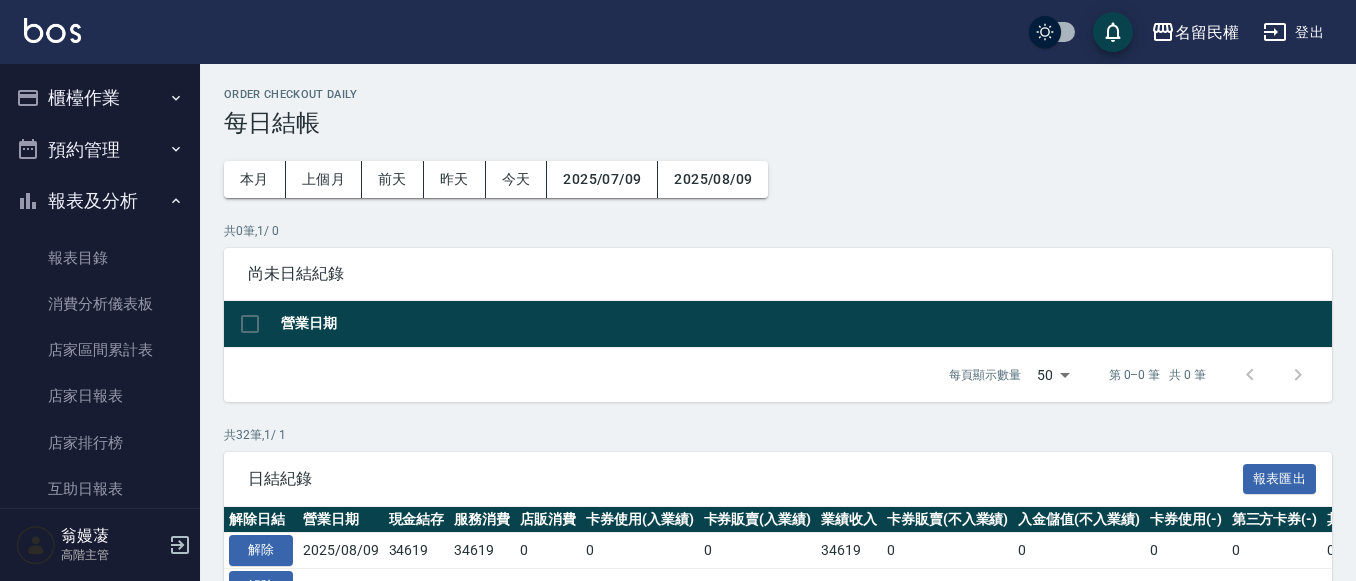 click on "店家日報表" at bounding box center [100, 396] 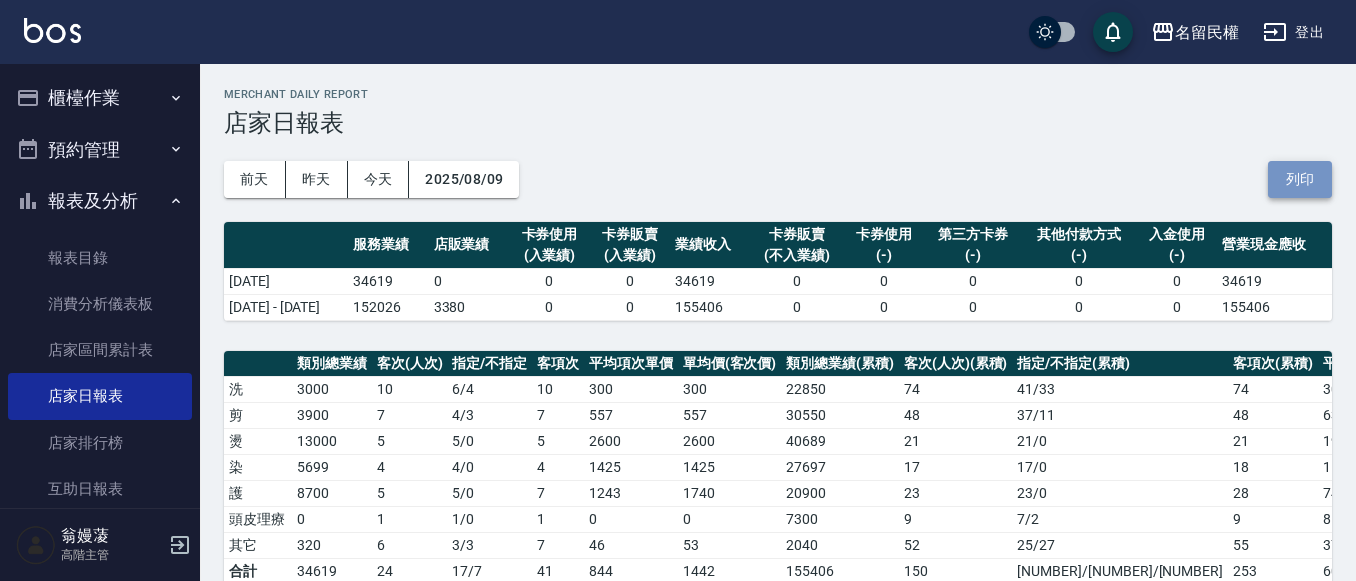 click on "列印" at bounding box center [1300, 179] 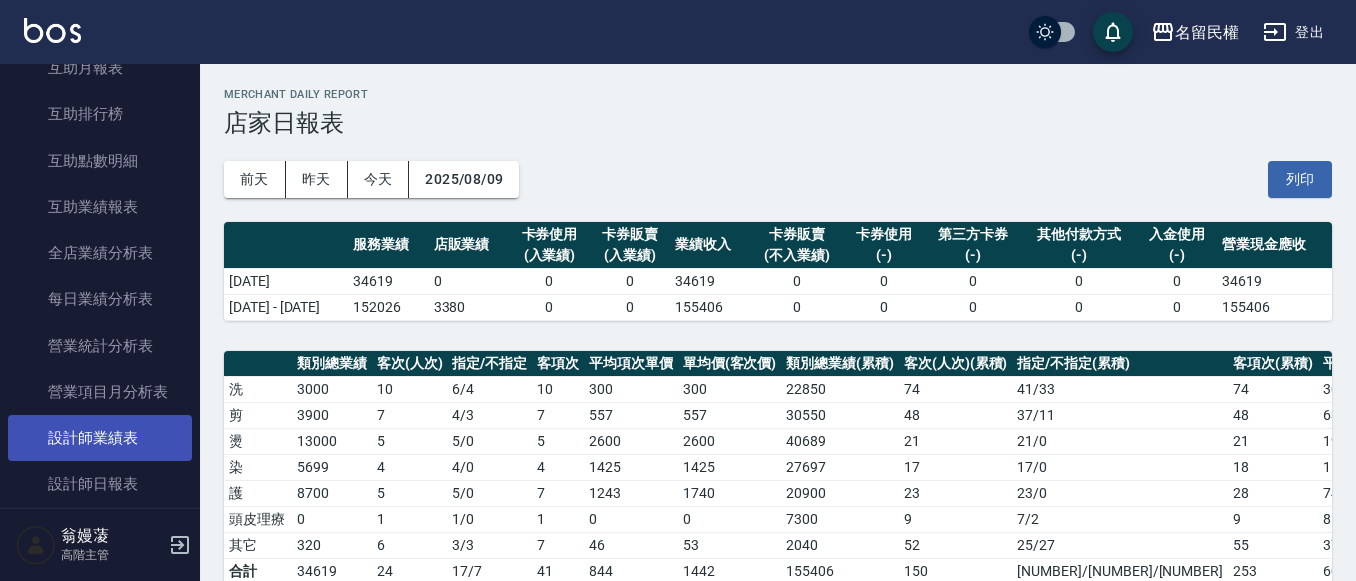 scroll, scrollTop: 500, scrollLeft: 0, axis: vertical 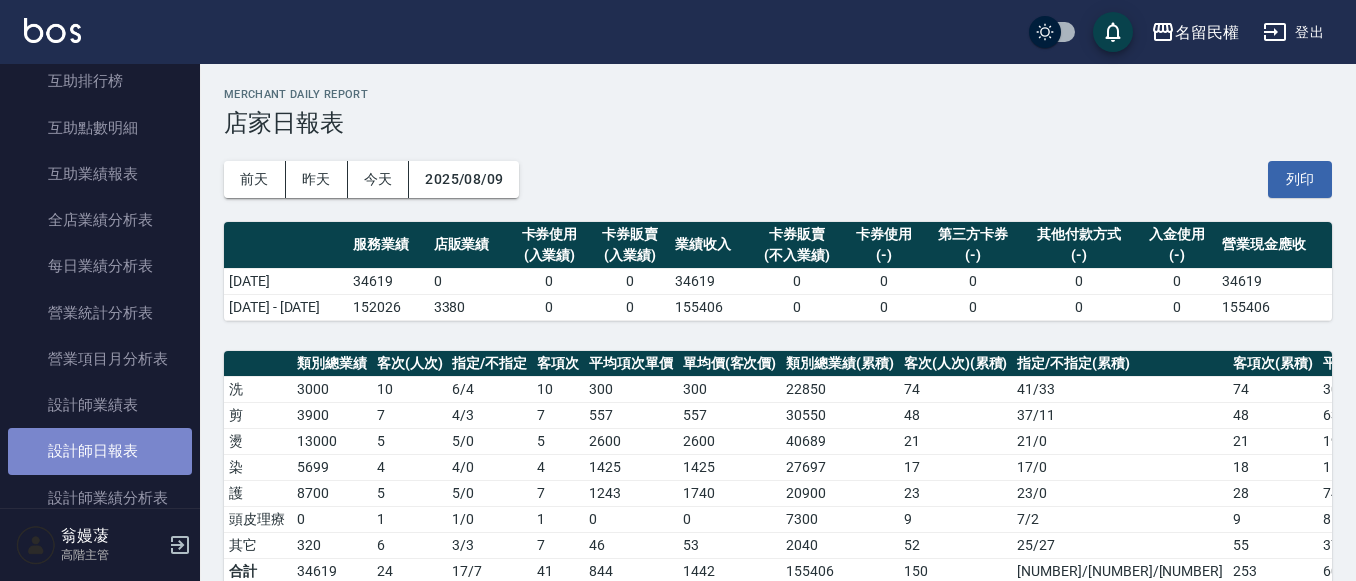 click on "設計師日報表" at bounding box center [100, 451] 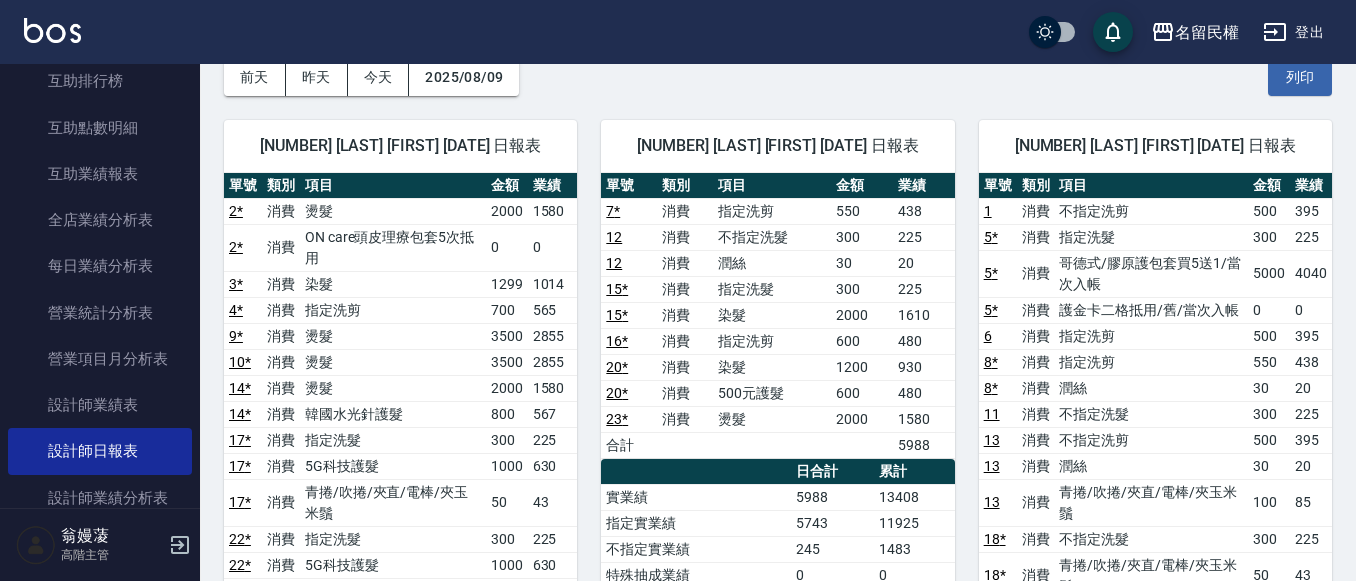 scroll, scrollTop: 100, scrollLeft: 0, axis: vertical 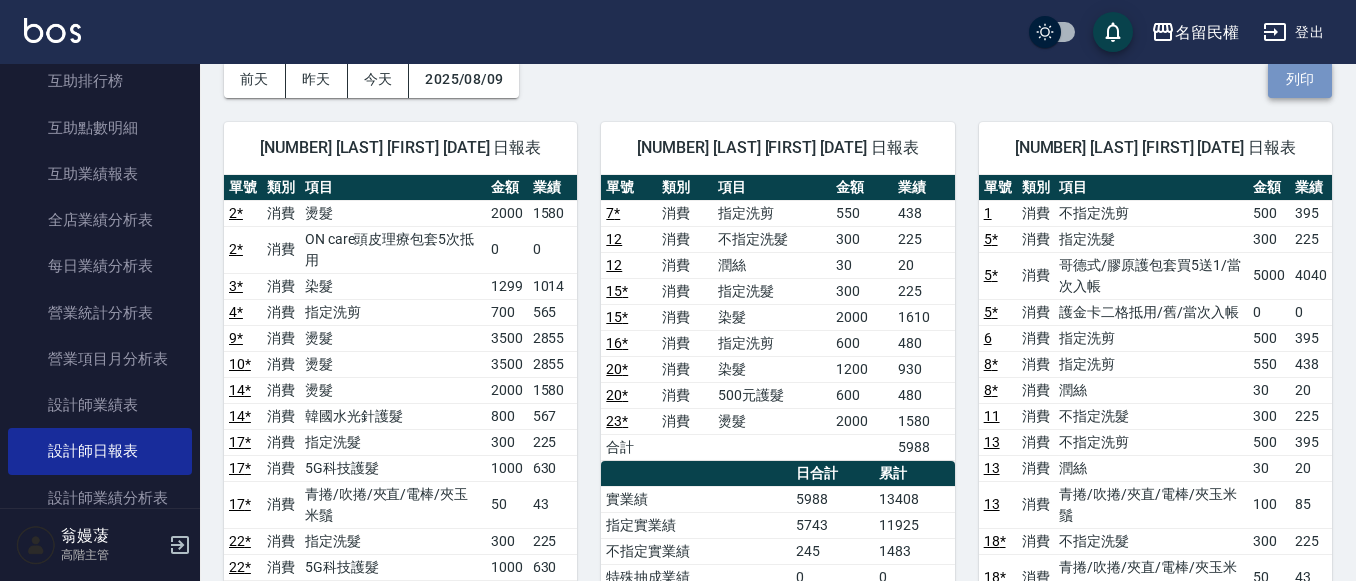 click on "列印" at bounding box center [1300, 79] 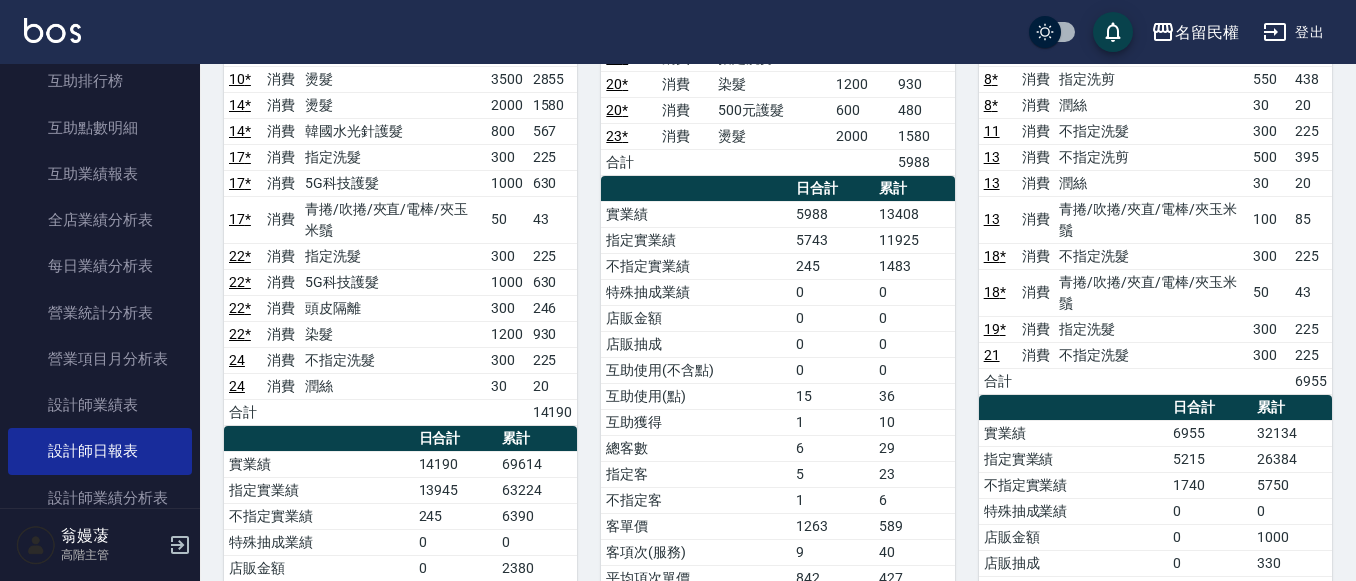 scroll, scrollTop: 500, scrollLeft: 0, axis: vertical 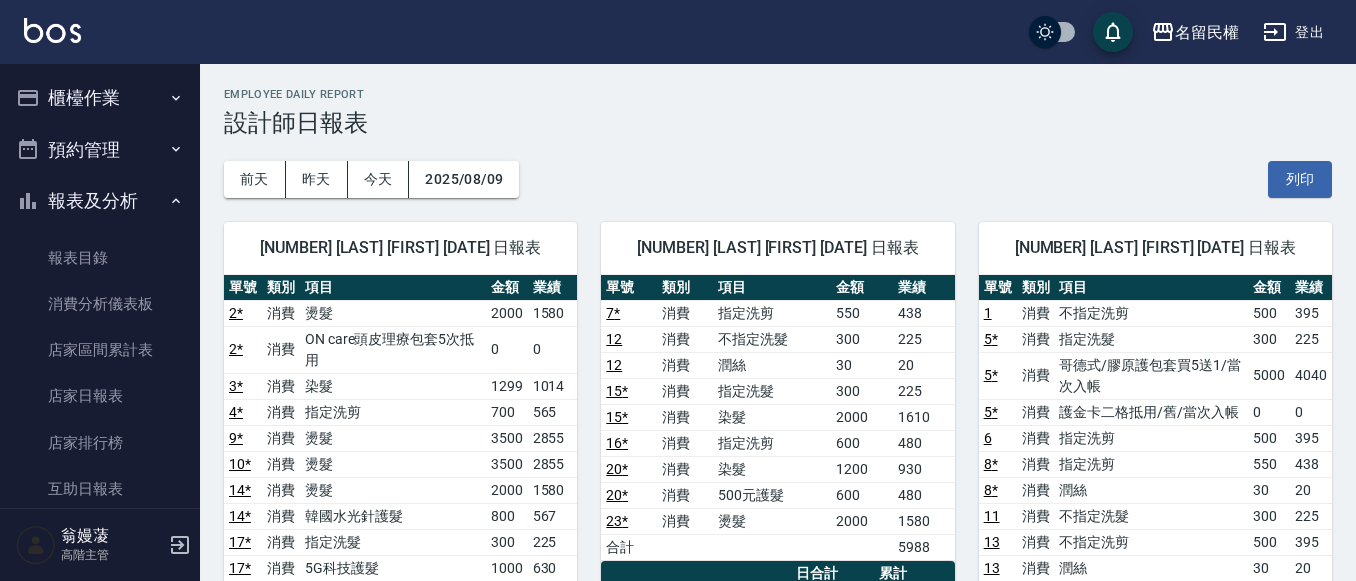 drag, startPoint x: 122, startPoint y: 196, endPoint x: 122, endPoint y: 181, distance: 15 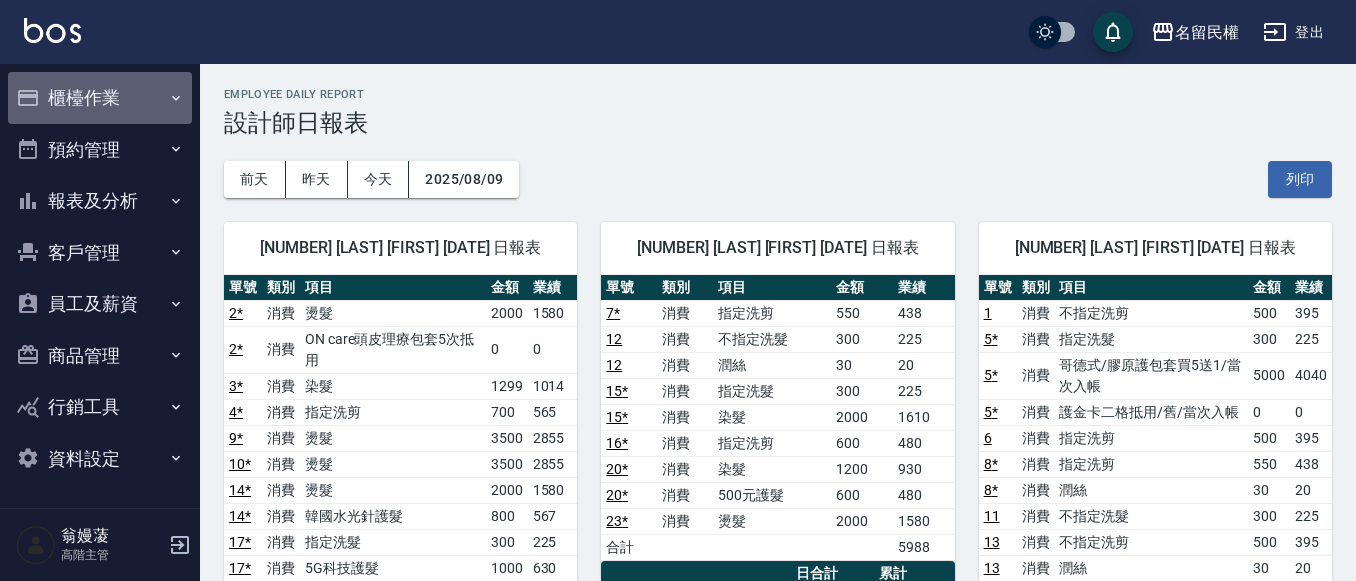click on "櫃檯作業" at bounding box center (100, 98) 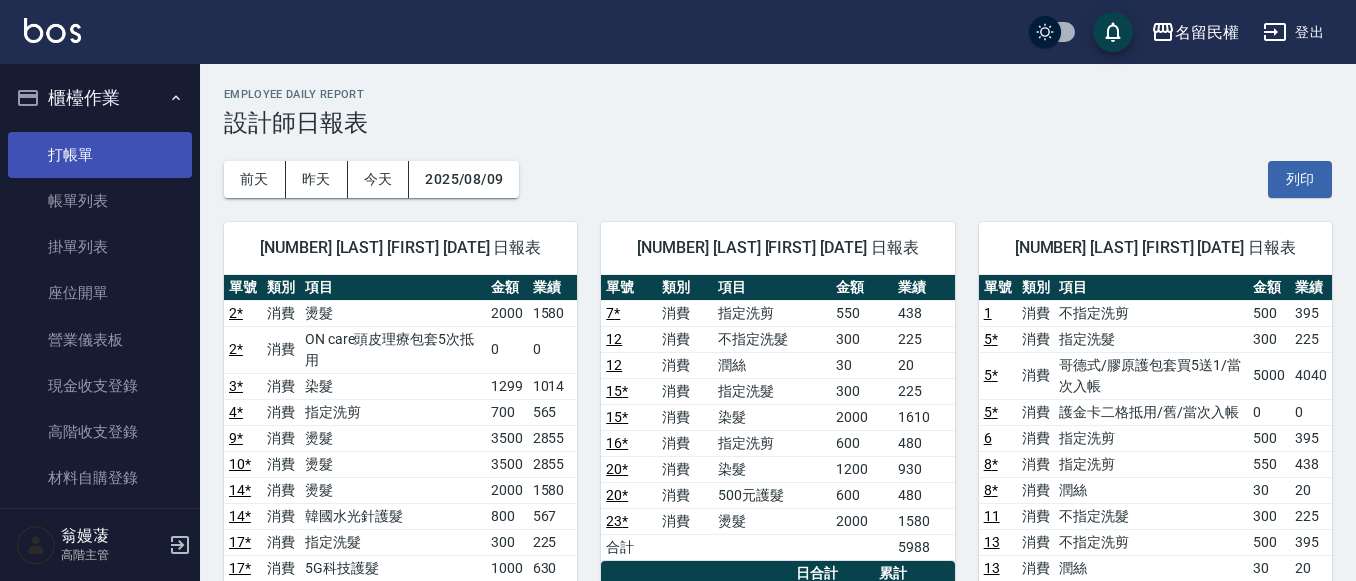 click on "打帳單" at bounding box center [100, 155] 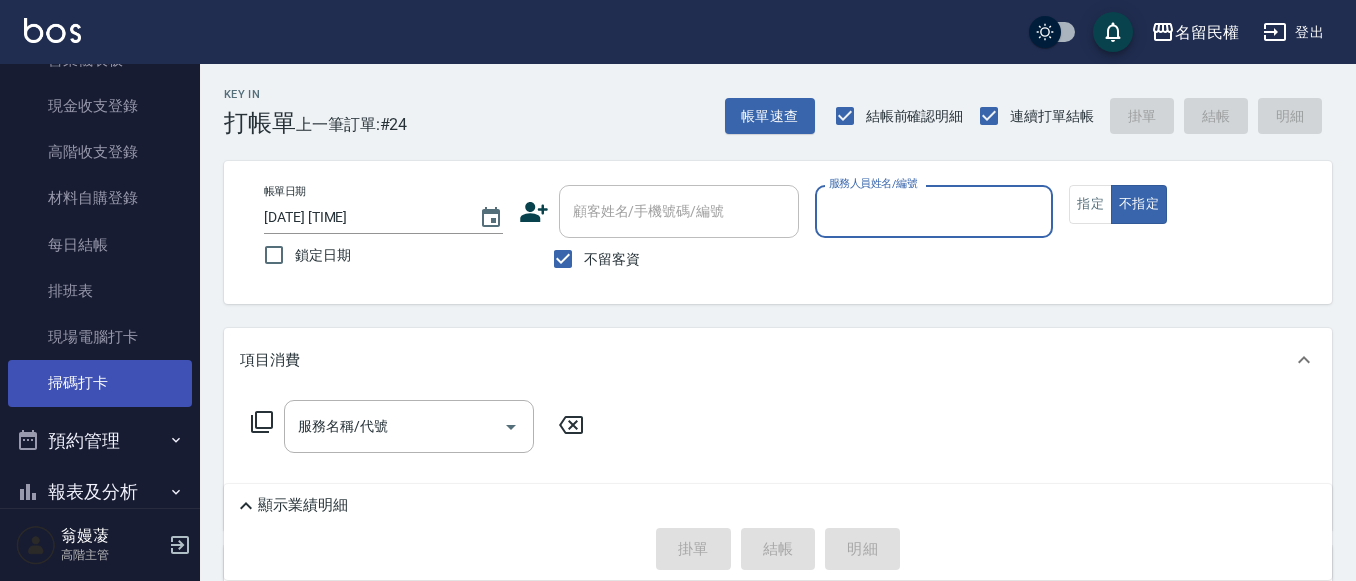 scroll, scrollTop: 300, scrollLeft: 0, axis: vertical 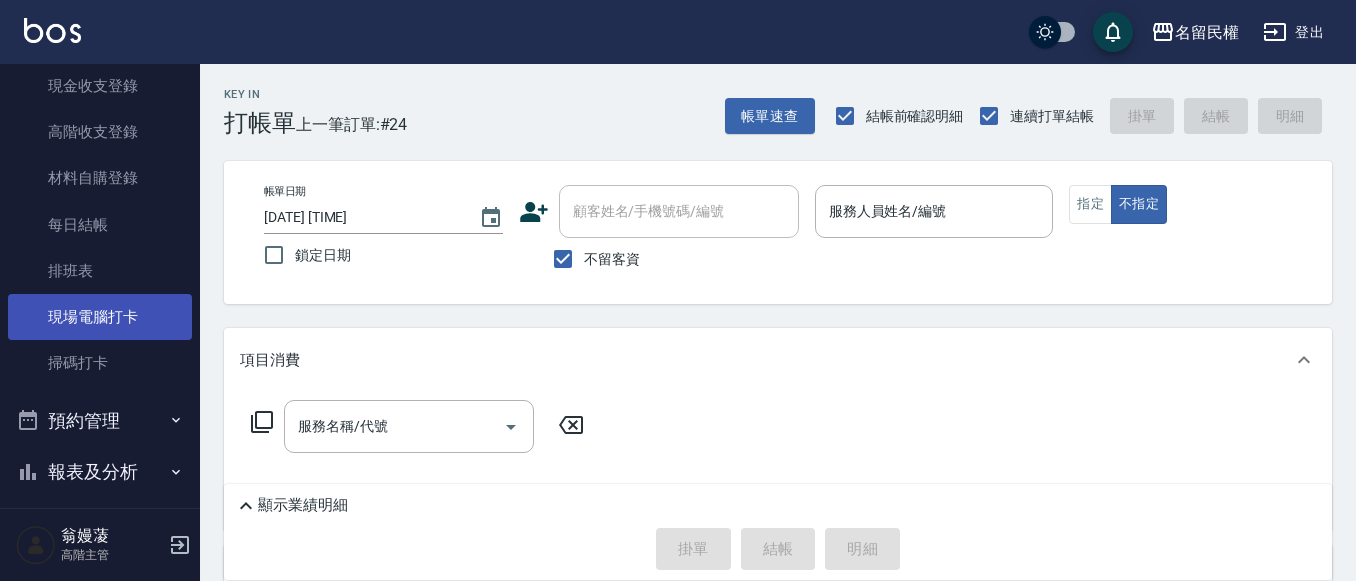 click on "現場電腦打卡" at bounding box center (100, 317) 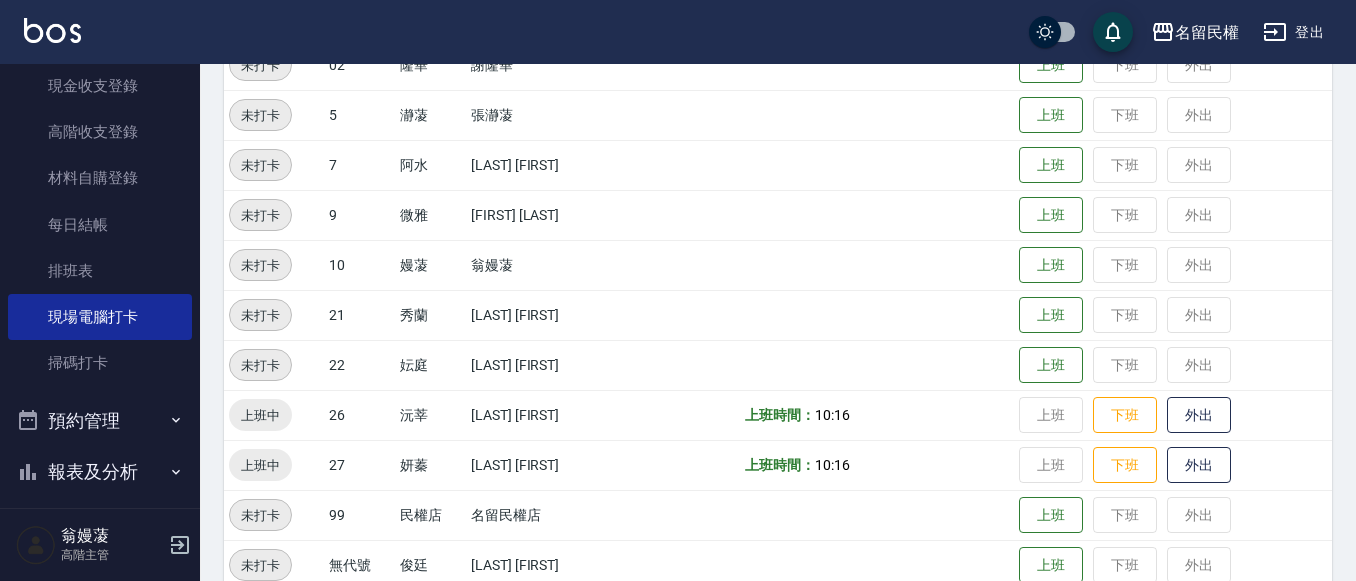 scroll, scrollTop: 367, scrollLeft: 0, axis: vertical 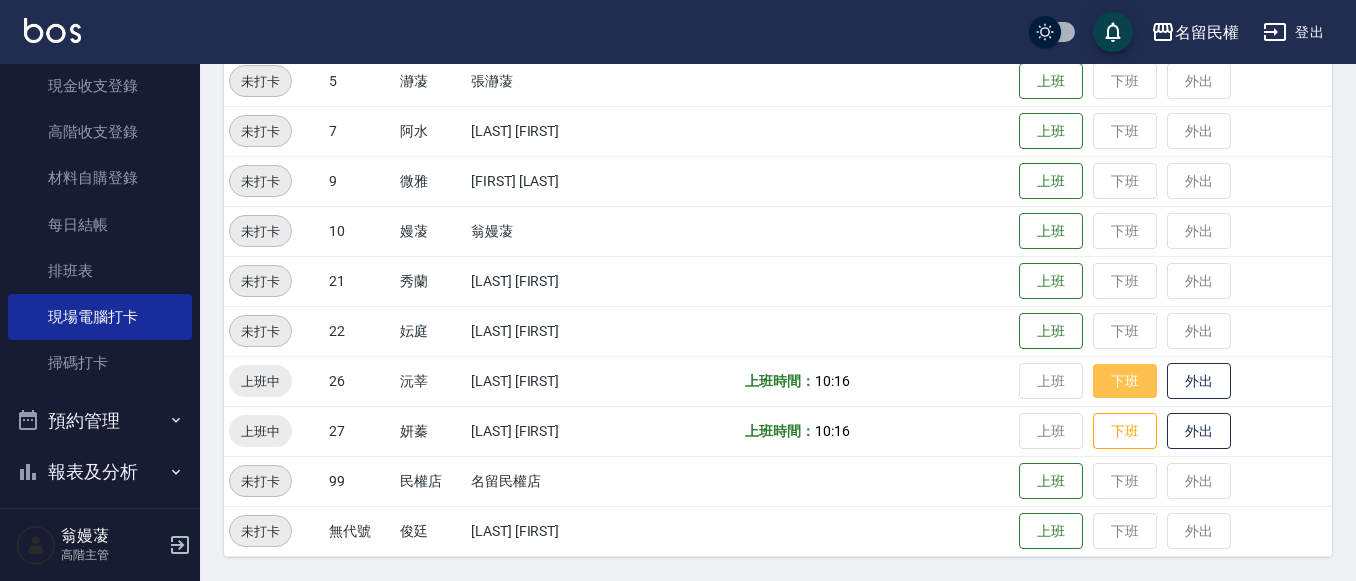 click on "下班" at bounding box center (1125, 381) 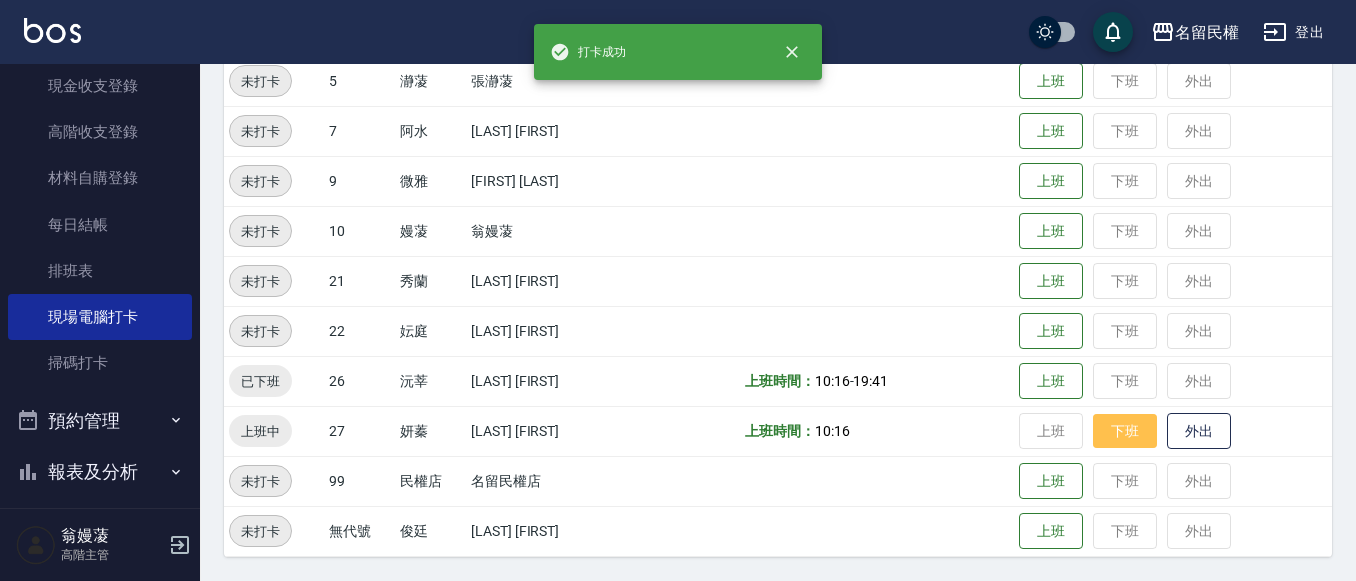 click on "下班" at bounding box center [1125, 431] 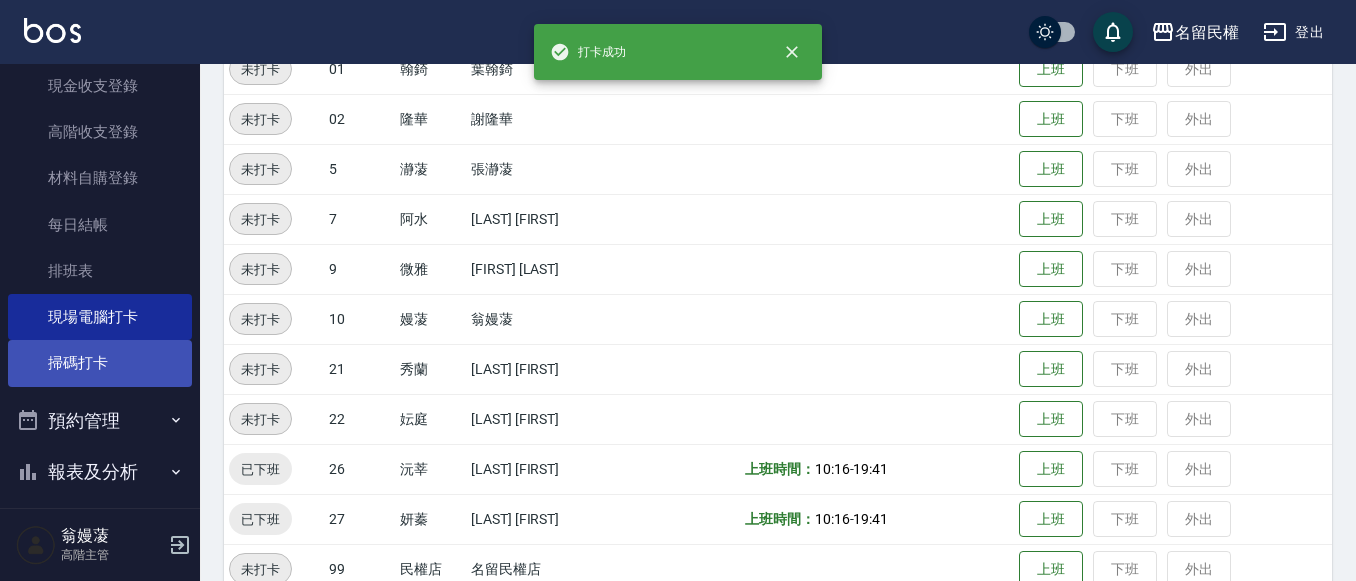 scroll, scrollTop: 167, scrollLeft: 0, axis: vertical 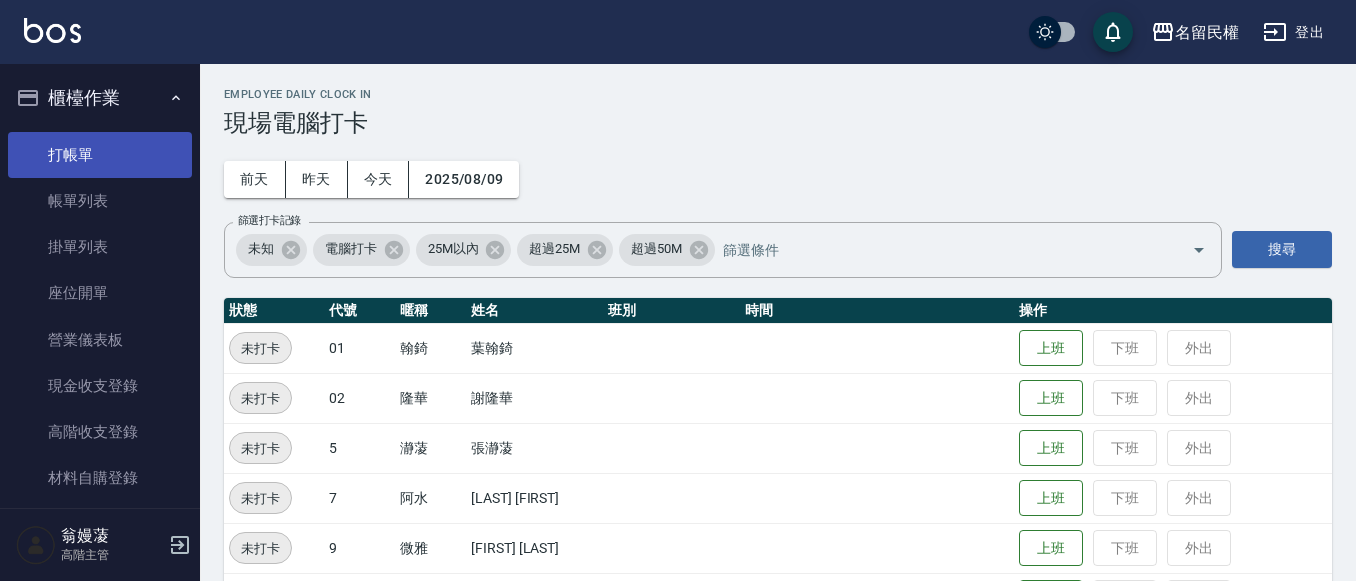 click on "打帳單" at bounding box center (100, 155) 